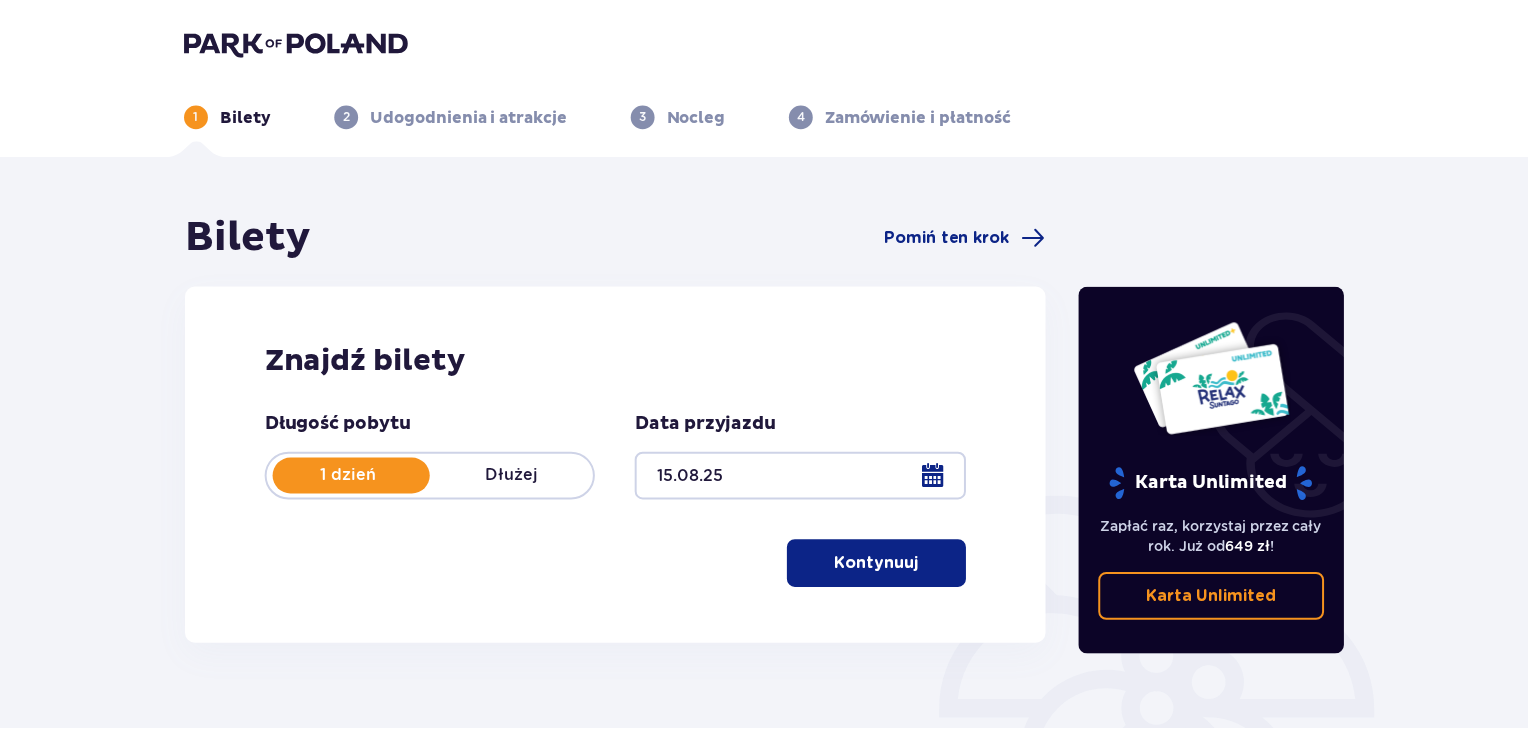 scroll, scrollTop: 0, scrollLeft: 0, axis: both 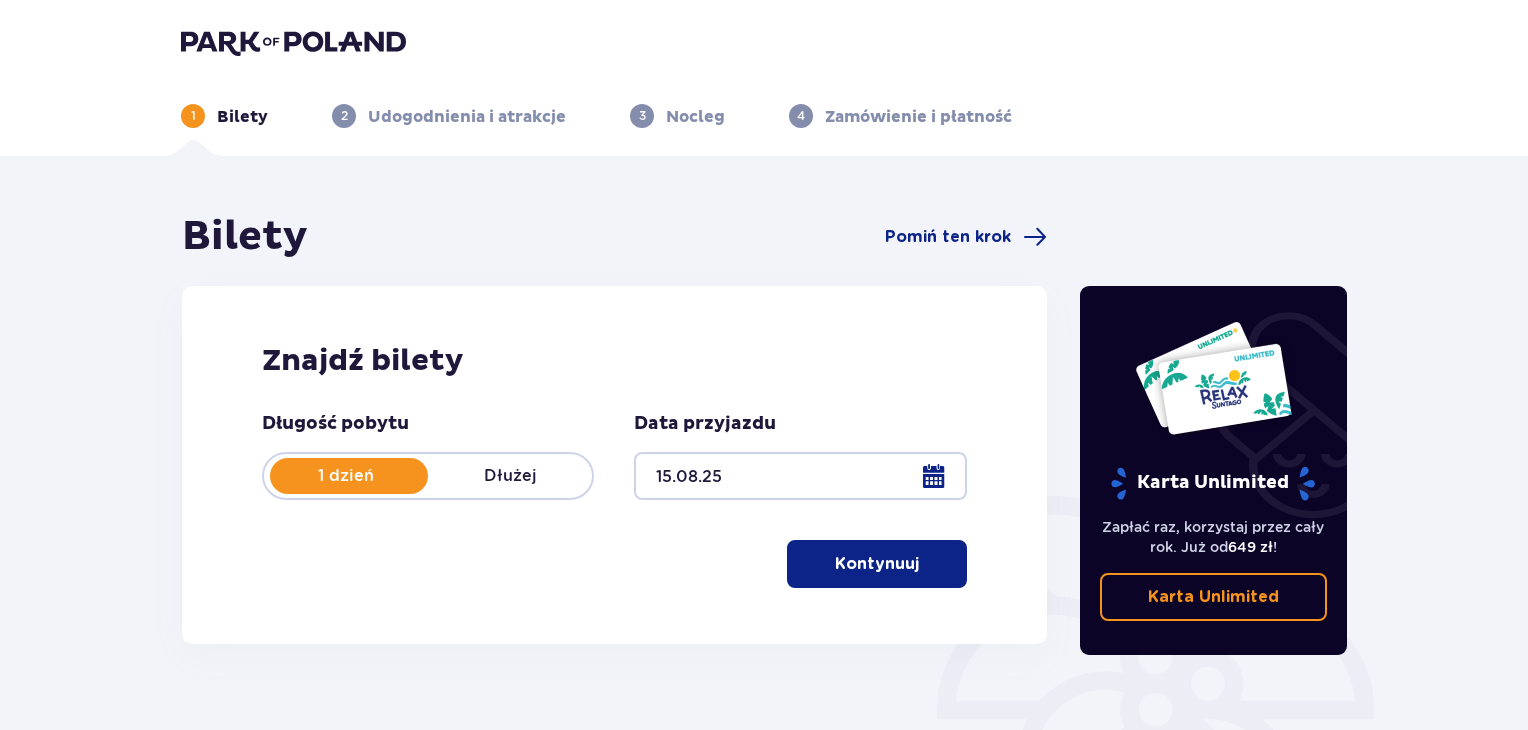 click on "Kontynuuj" at bounding box center [877, 564] 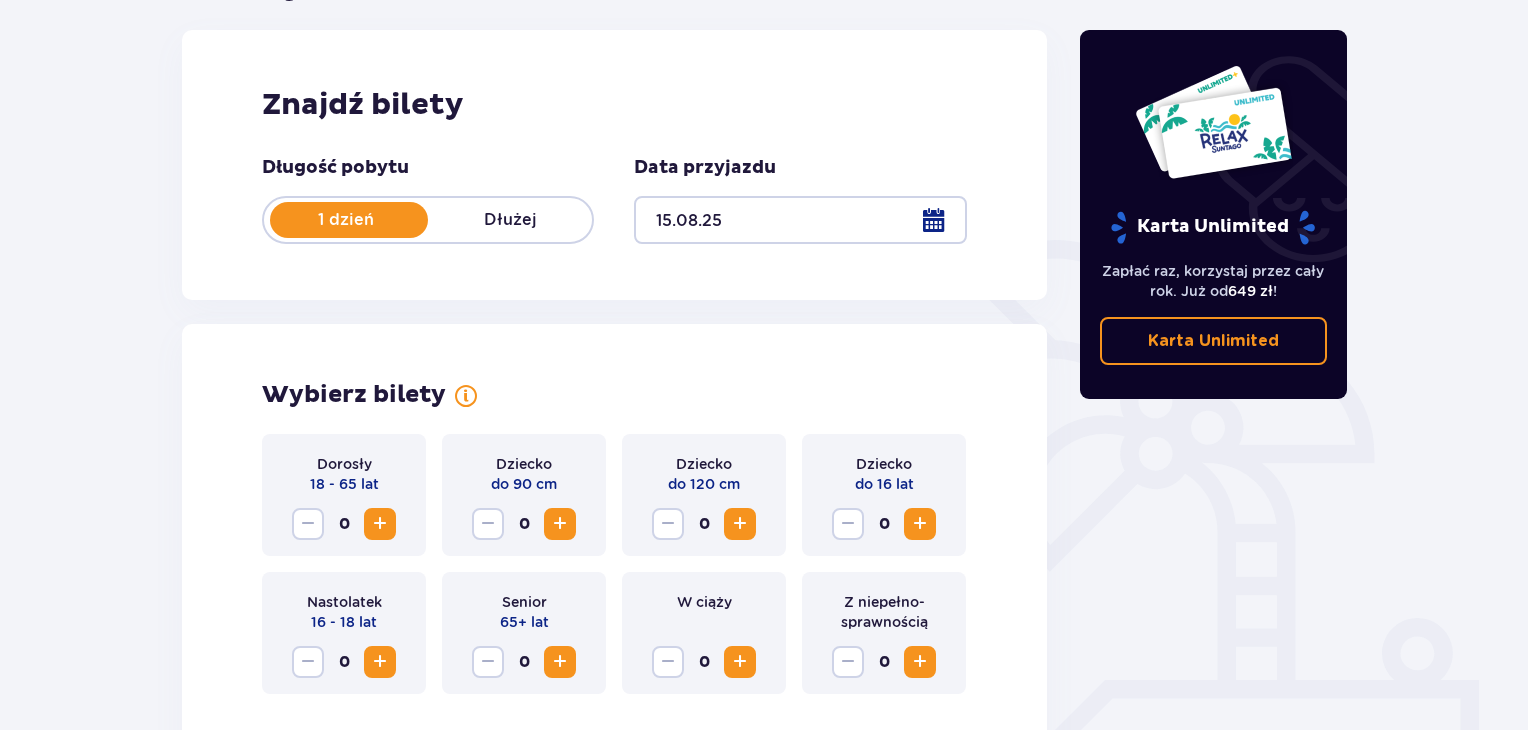 scroll, scrollTop: 56, scrollLeft: 0, axis: vertical 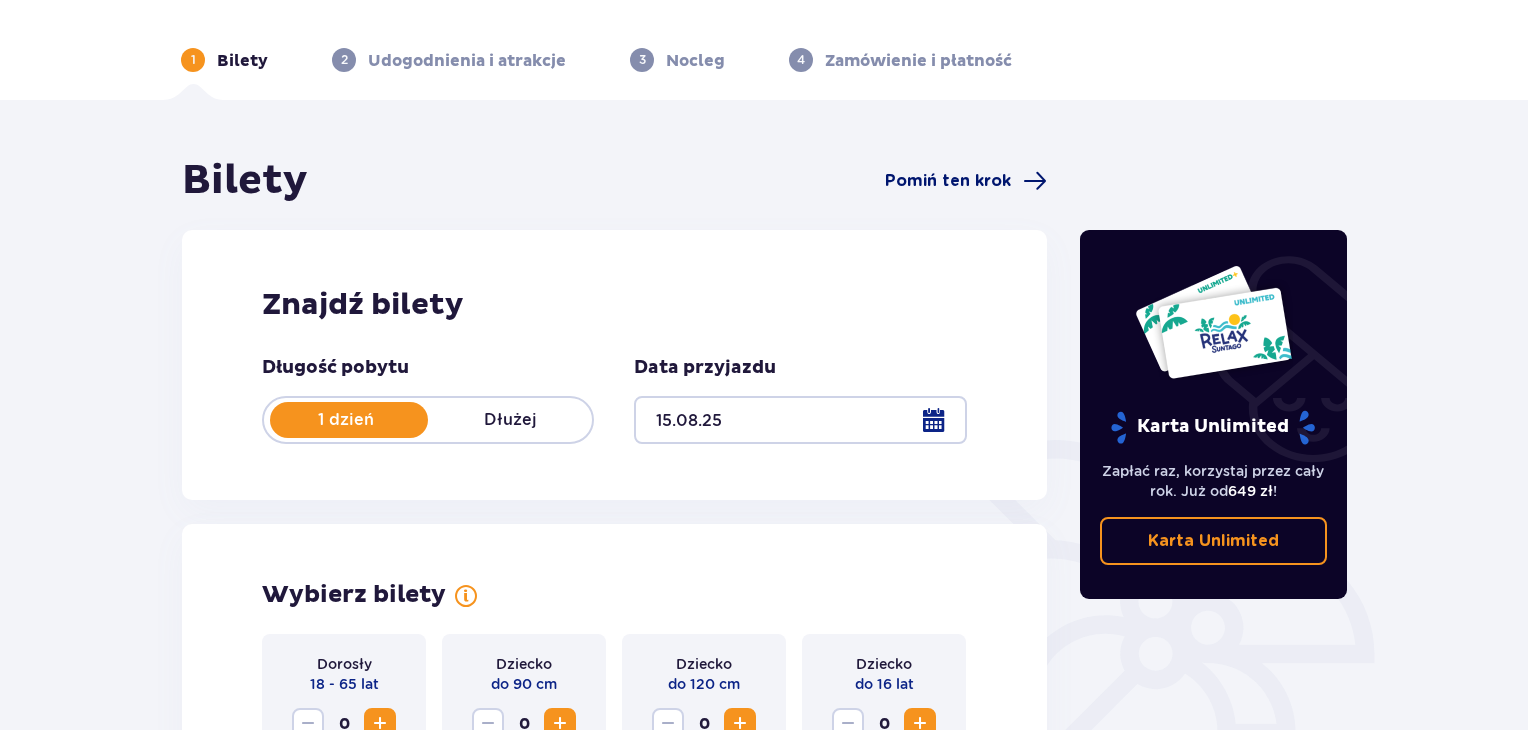 click on "Pomiń ten krok" at bounding box center (948, 181) 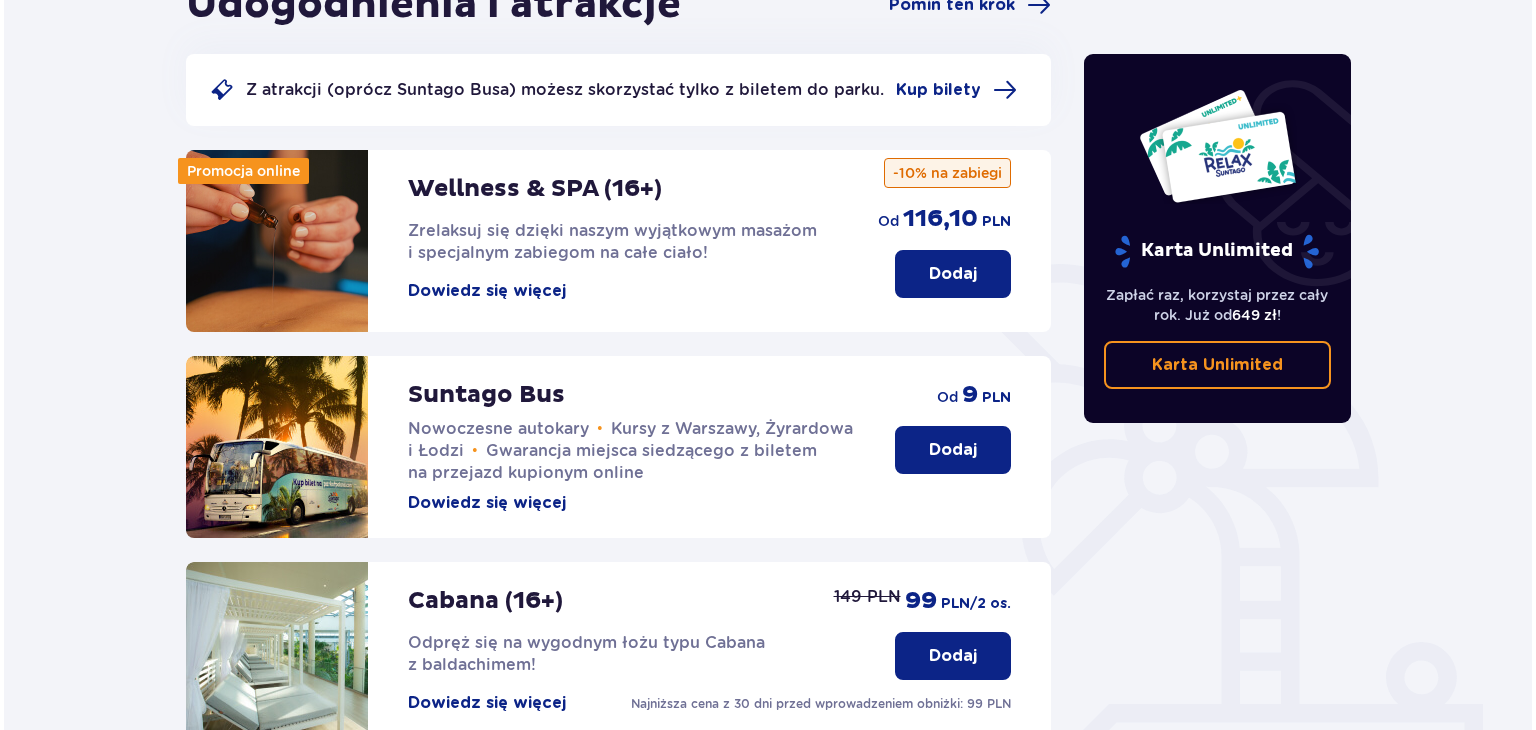 scroll, scrollTop: 222, scrollLeft: 0, axis: vertical 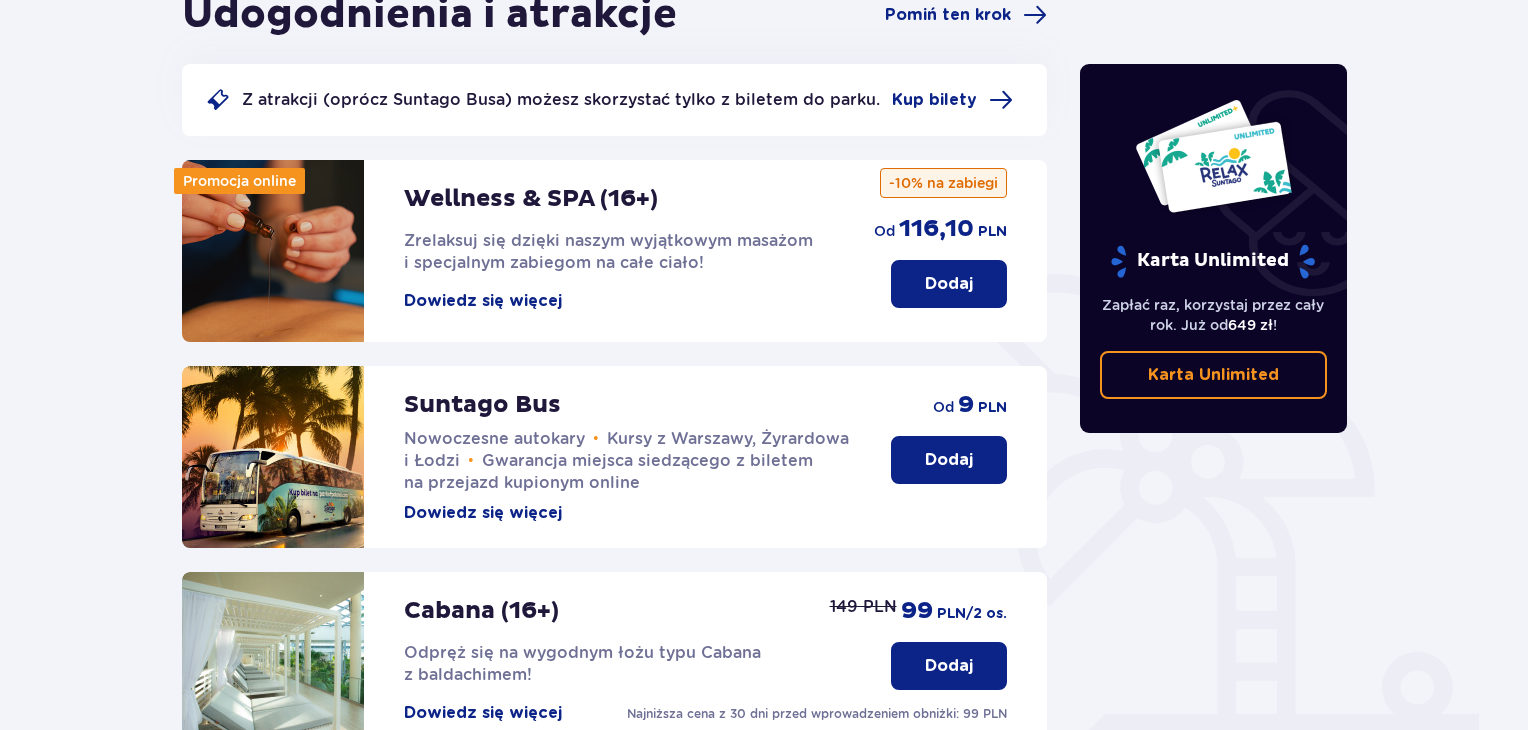 click on "Dowiedz się więcej" at bounding box center [483, 301] 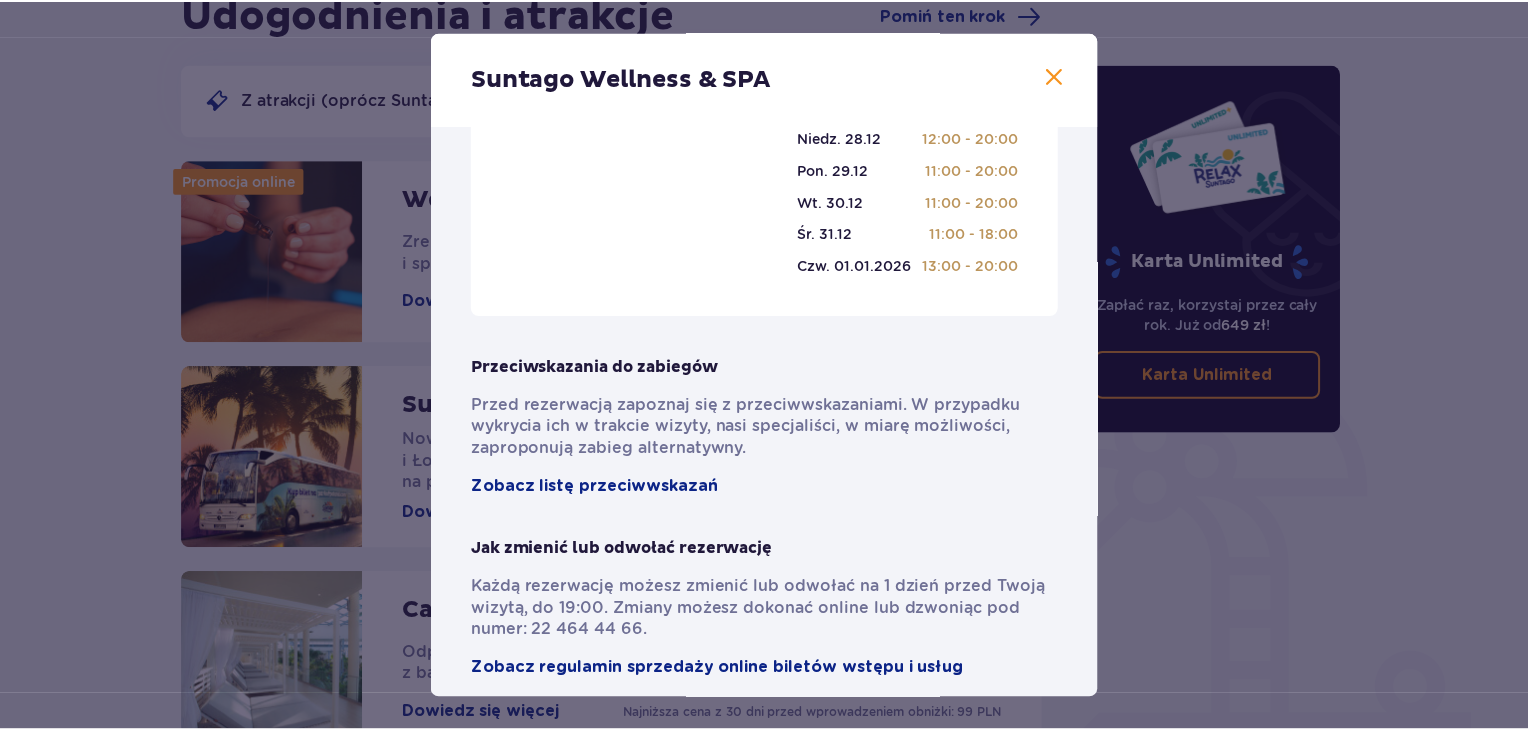 scroll, scrollTop: 748, scrollLeft: 0, axis: vertical 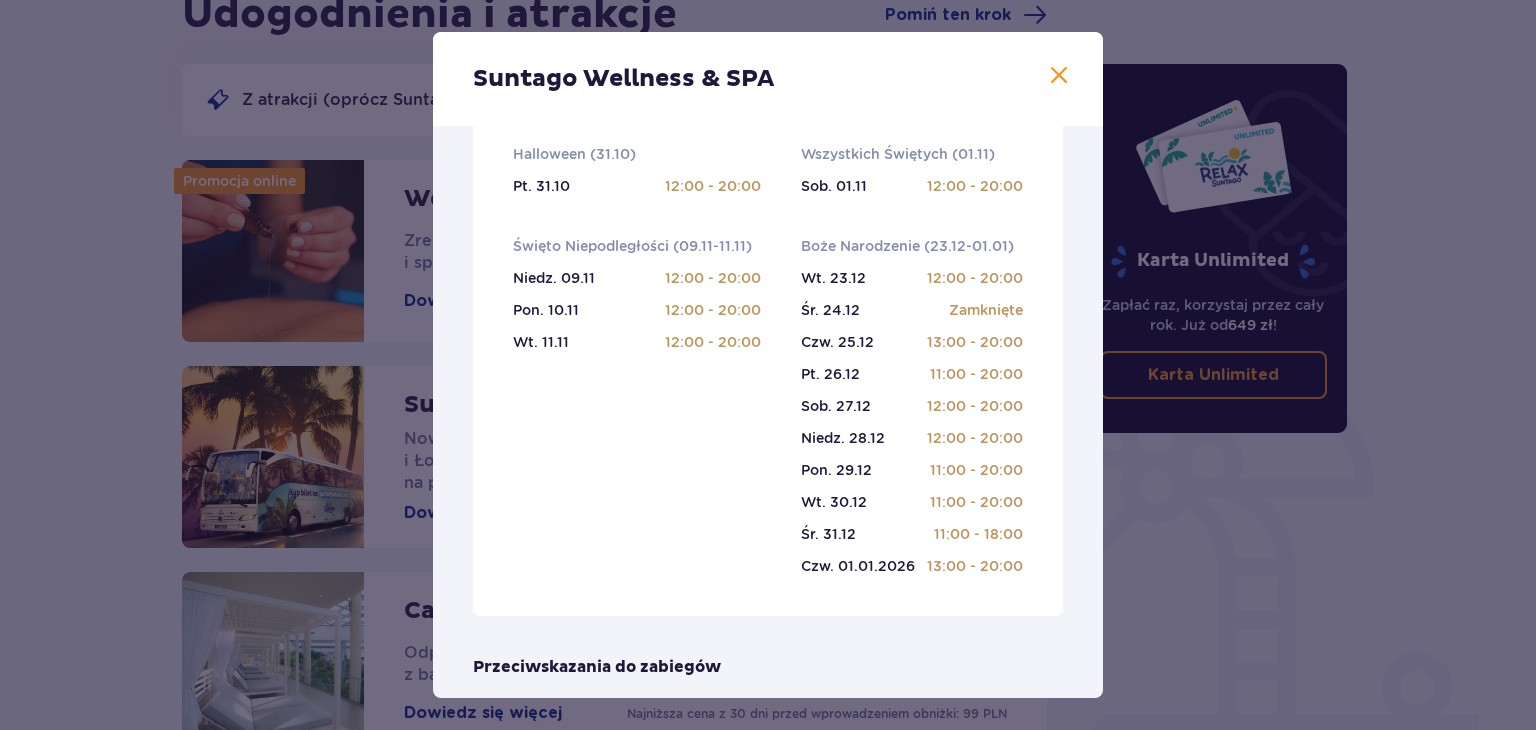 click at bounding box center (1059, 76) 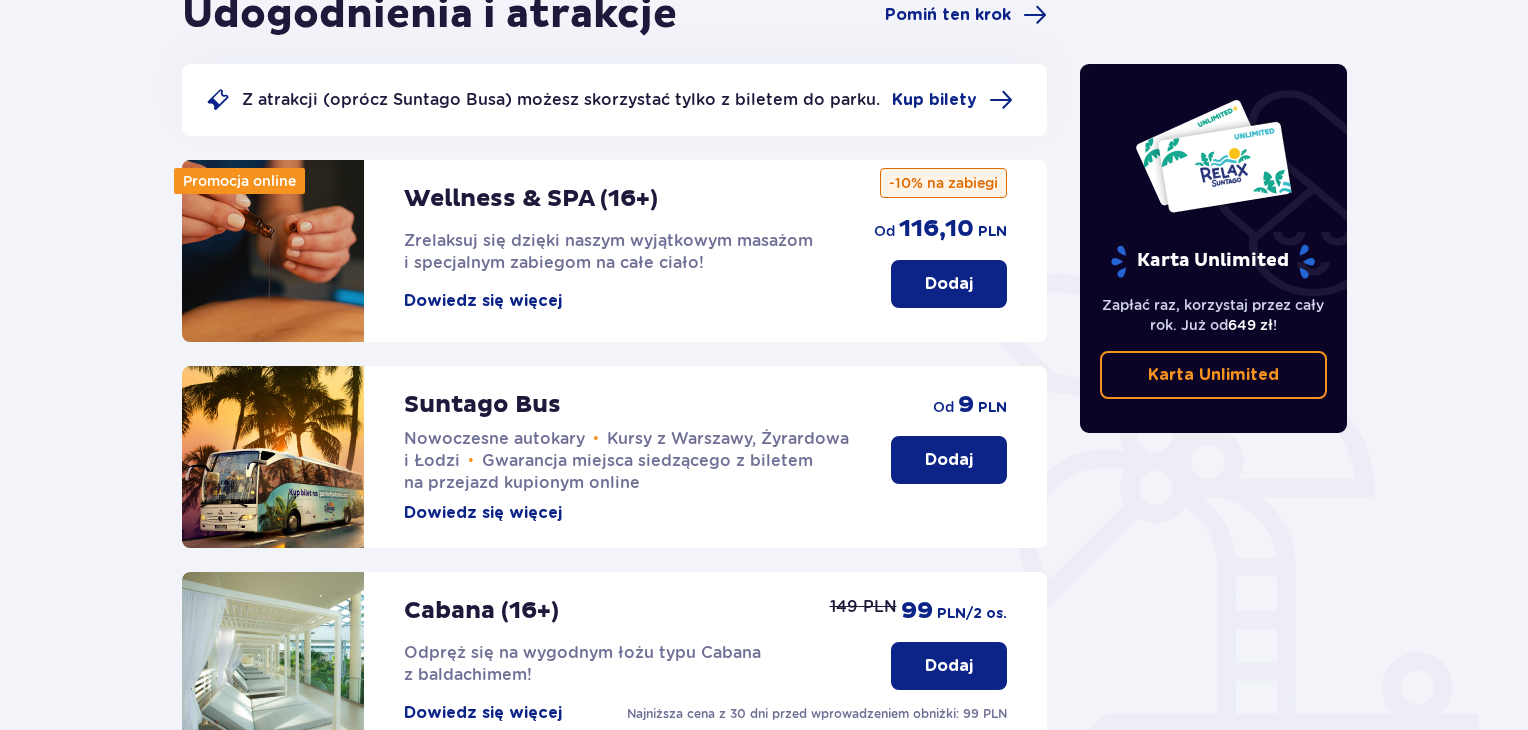 scroll, scrollTop: 122, scrollLeft: 0, axis: vertical 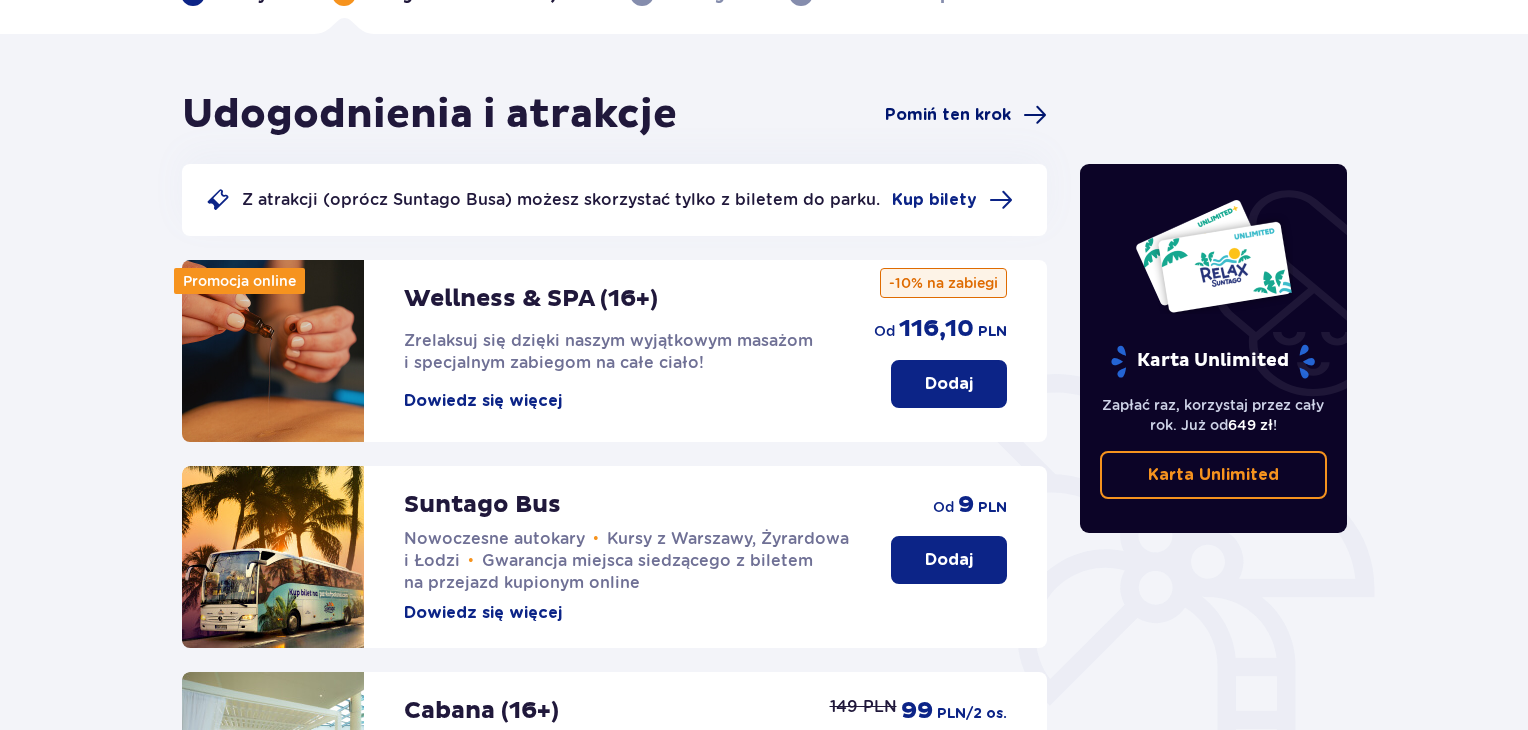 click on "Pomiń ten krok" at bounding box center (948, 115) 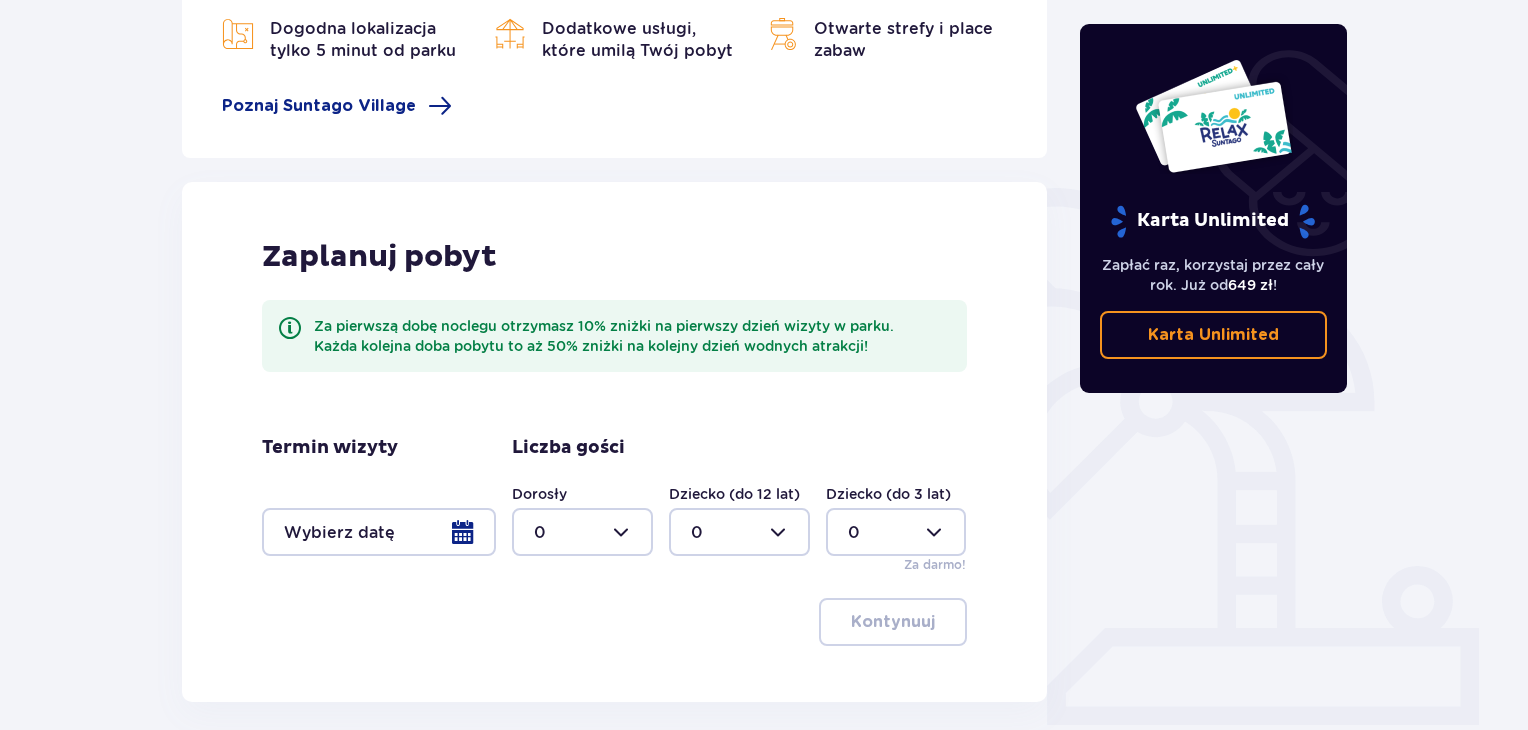 scroll, scrollTop: 400, scrollLeft: 0, axis: vertical 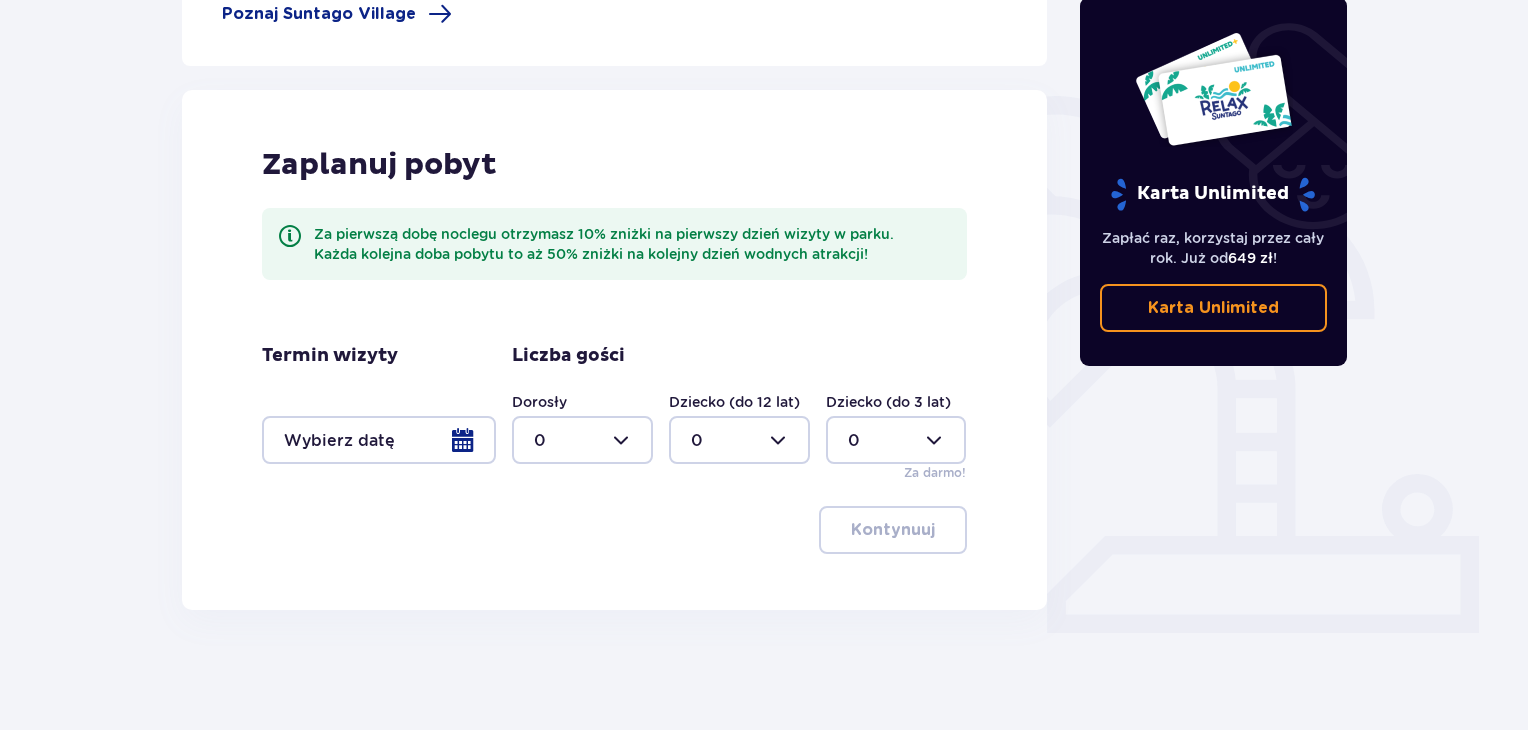 click at bounding box center [379, 440] 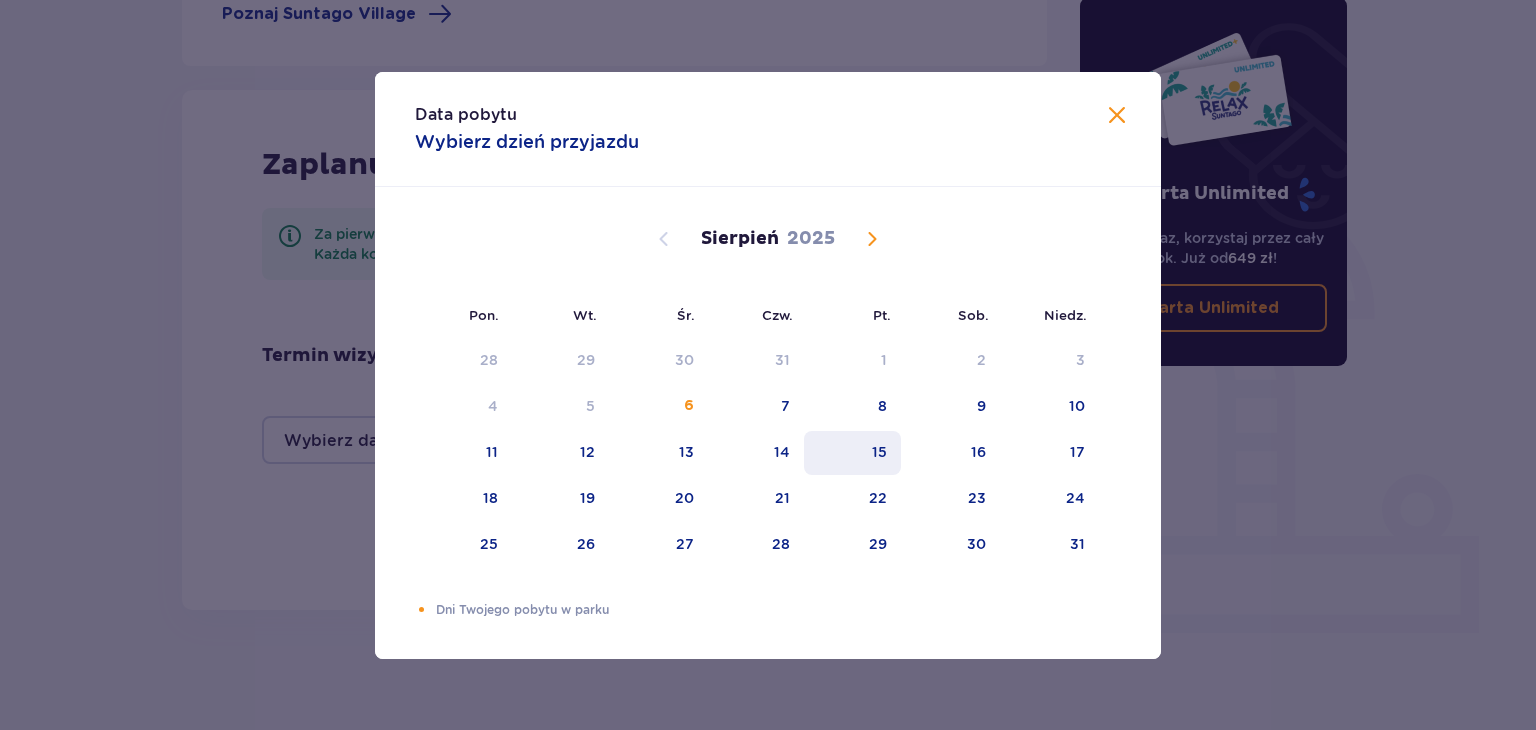 click on "15" at bounding box center (852, 453) 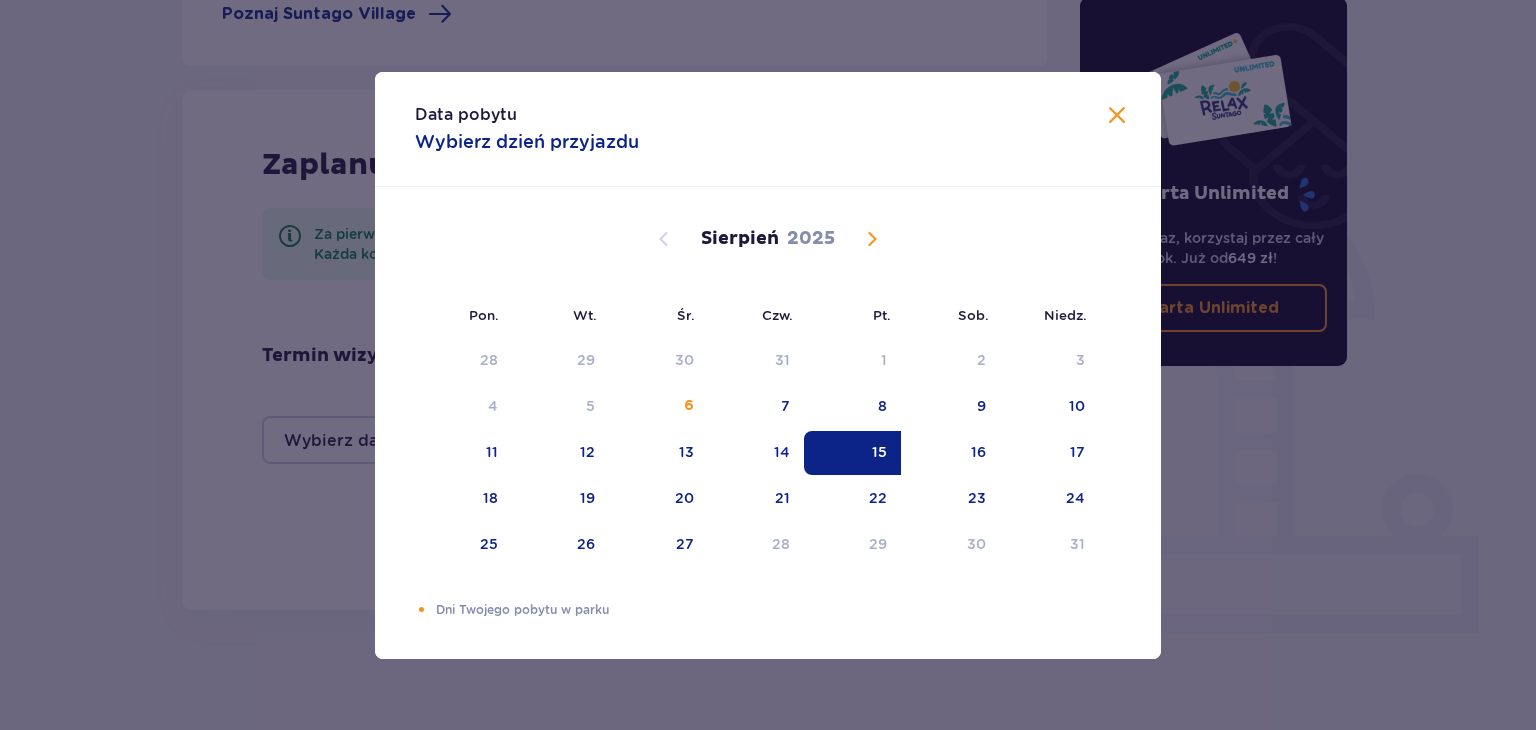 click on "Lipiec 2025 30 1 2 3 4 5 6 7 8 9 10 11 12 13 14 15 16 17 18 19 20 21 22 23 24 25 26 27 28 29 30 31 1 2 3 Sierpień 2025 28 29 30 31 1 2 3 4 5 6 7 8 9 10 11 12 13 14 15 16 17 18 19 20 21 22 23 24 25 26 27 28 29 30 31 Wrzesień 2025 1 2 3 4 5 6 7 8 9 10 11 12 13 14 15 16 17 18 19 20 21 22 23 24 25 26 27 28 29 30 1 2 3 4 5" at bounding box center [768, 569] 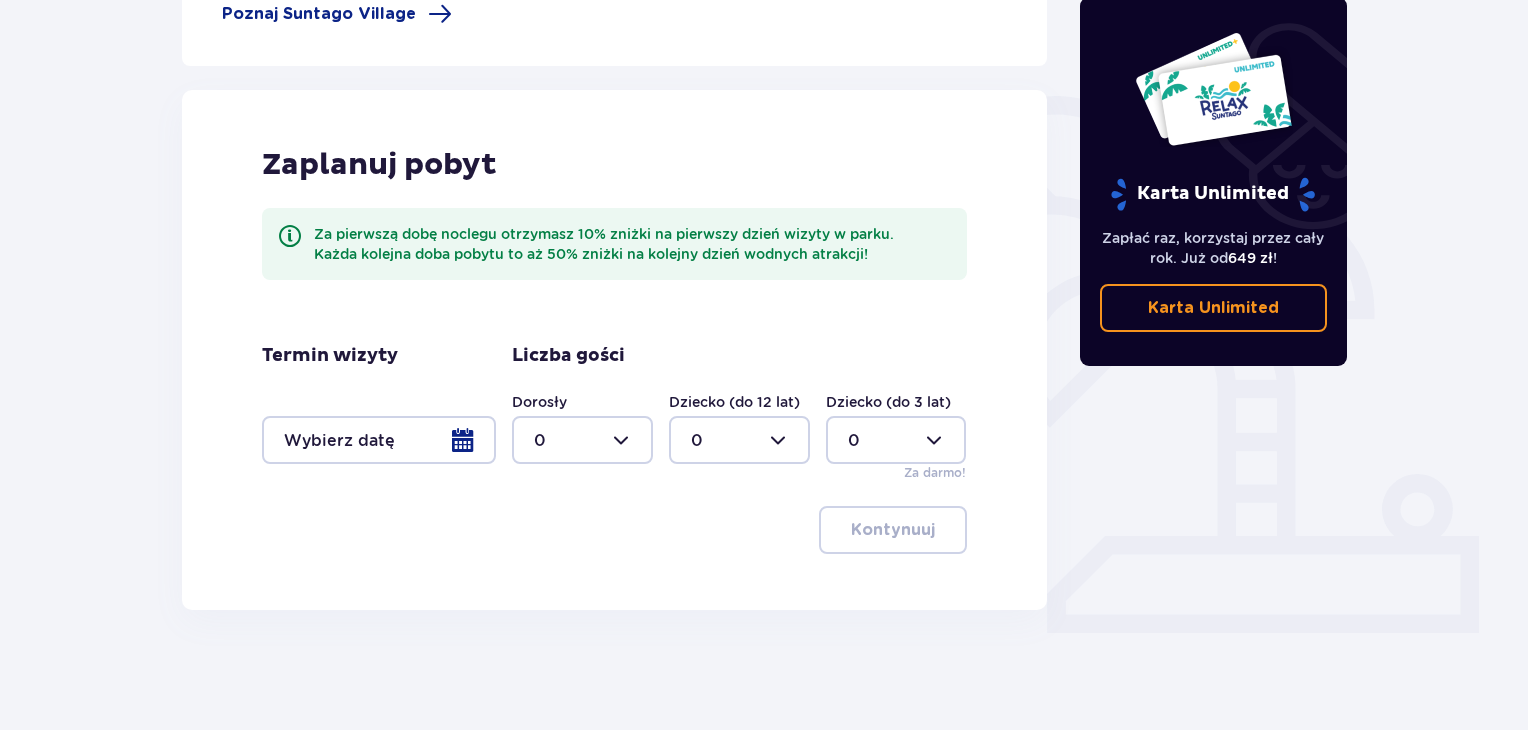 click at bounding box center [379, 440] 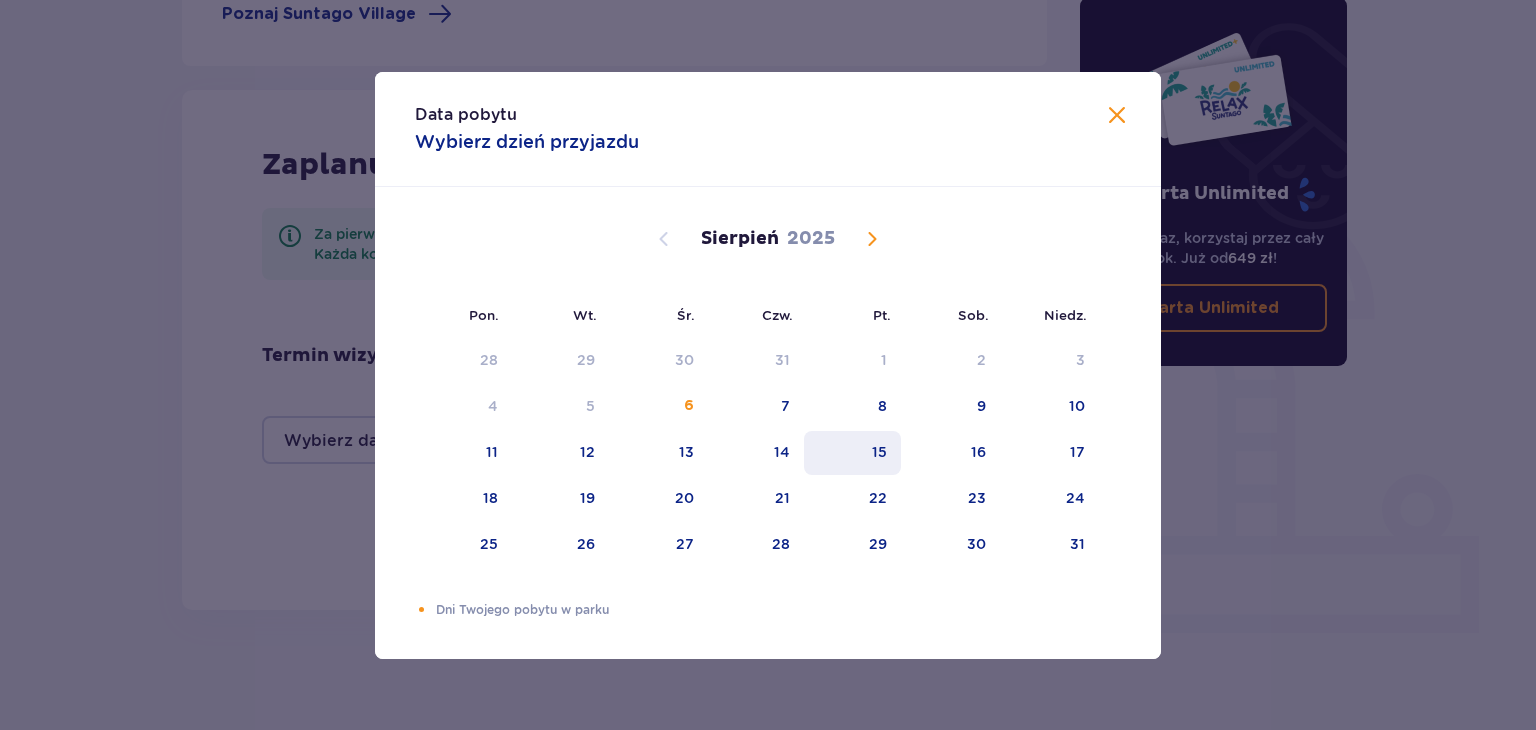 click on "15" at bounding box center (852, 453) 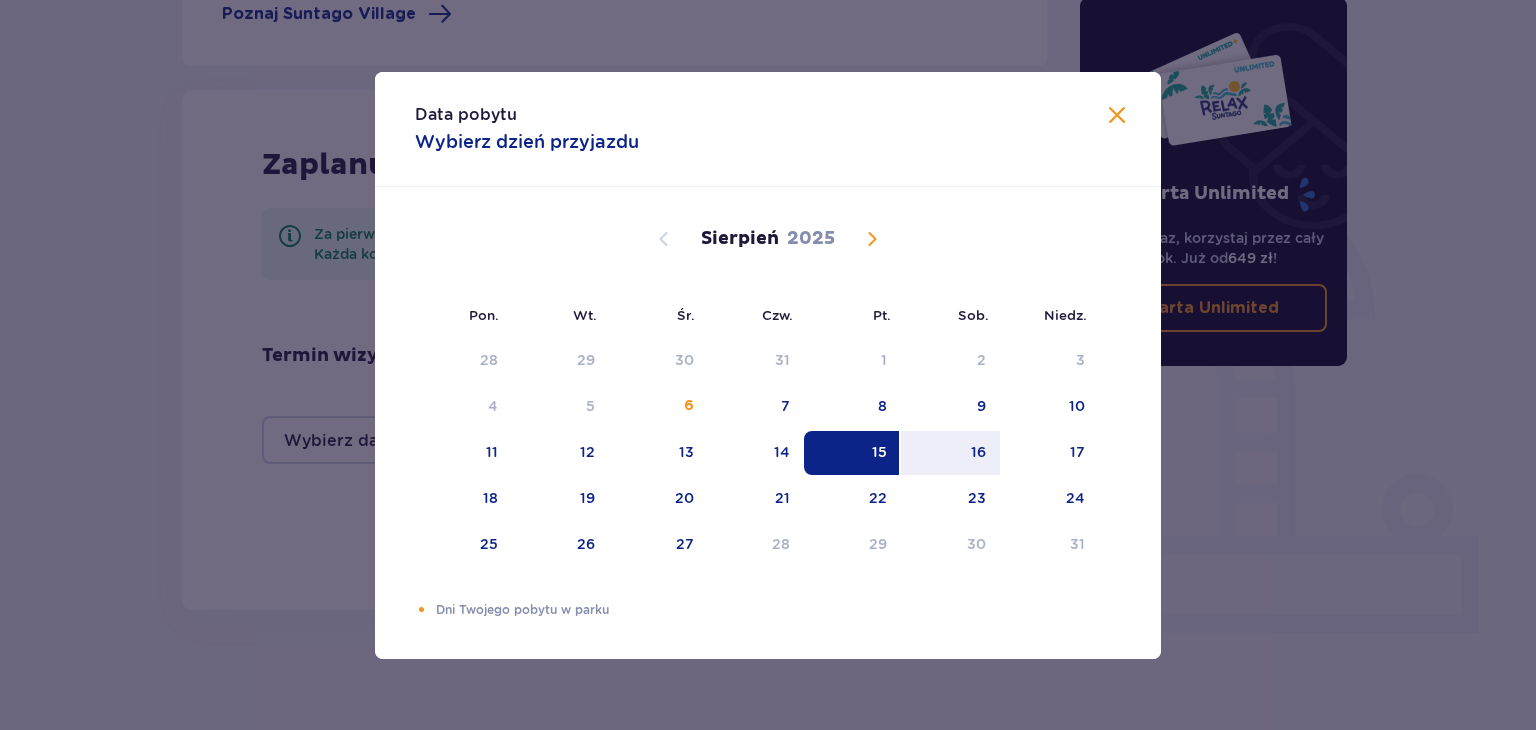 click on "15" at bounding box center [879, 452] 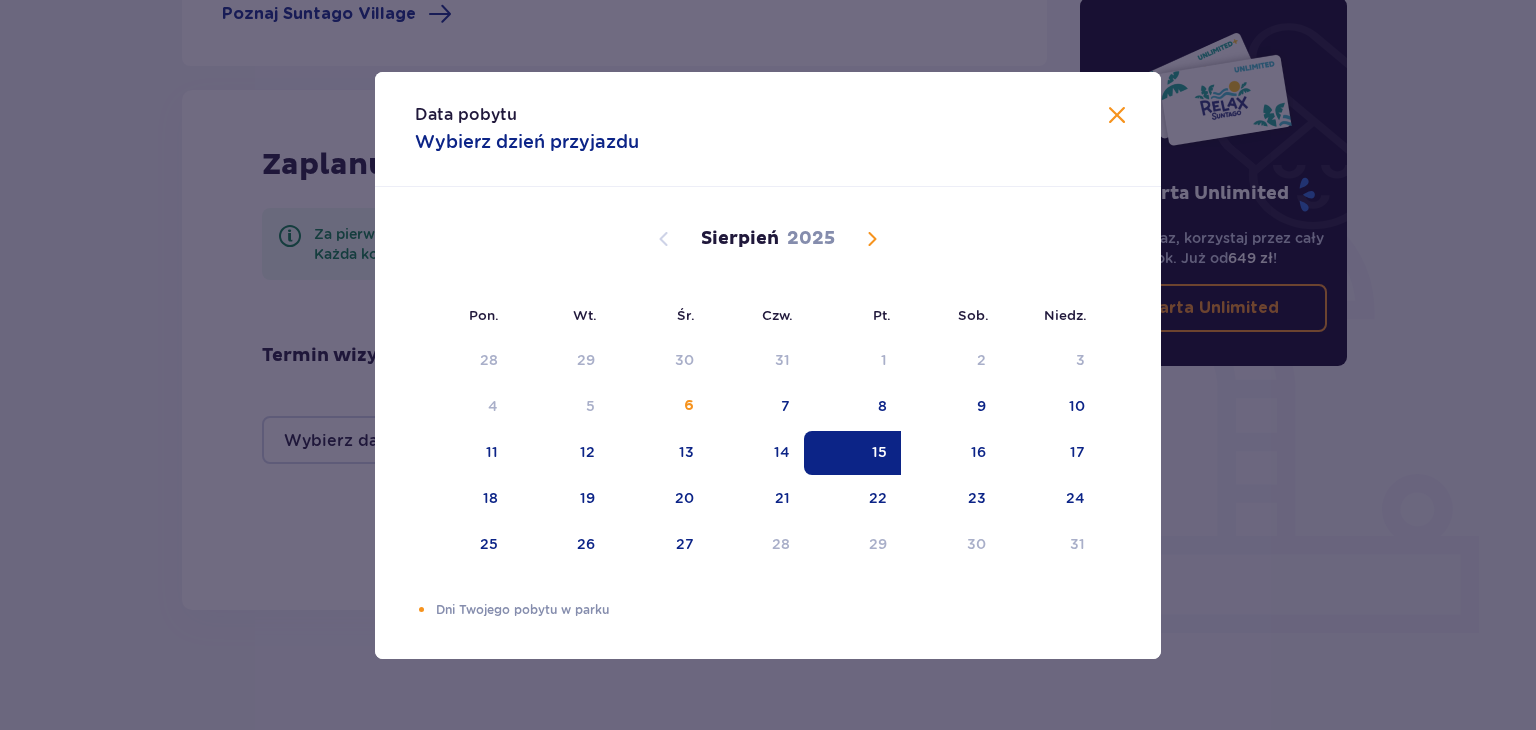 click on "Data pobytu Wybierz dzień przyjazdu" at bounding box center (768, 129) 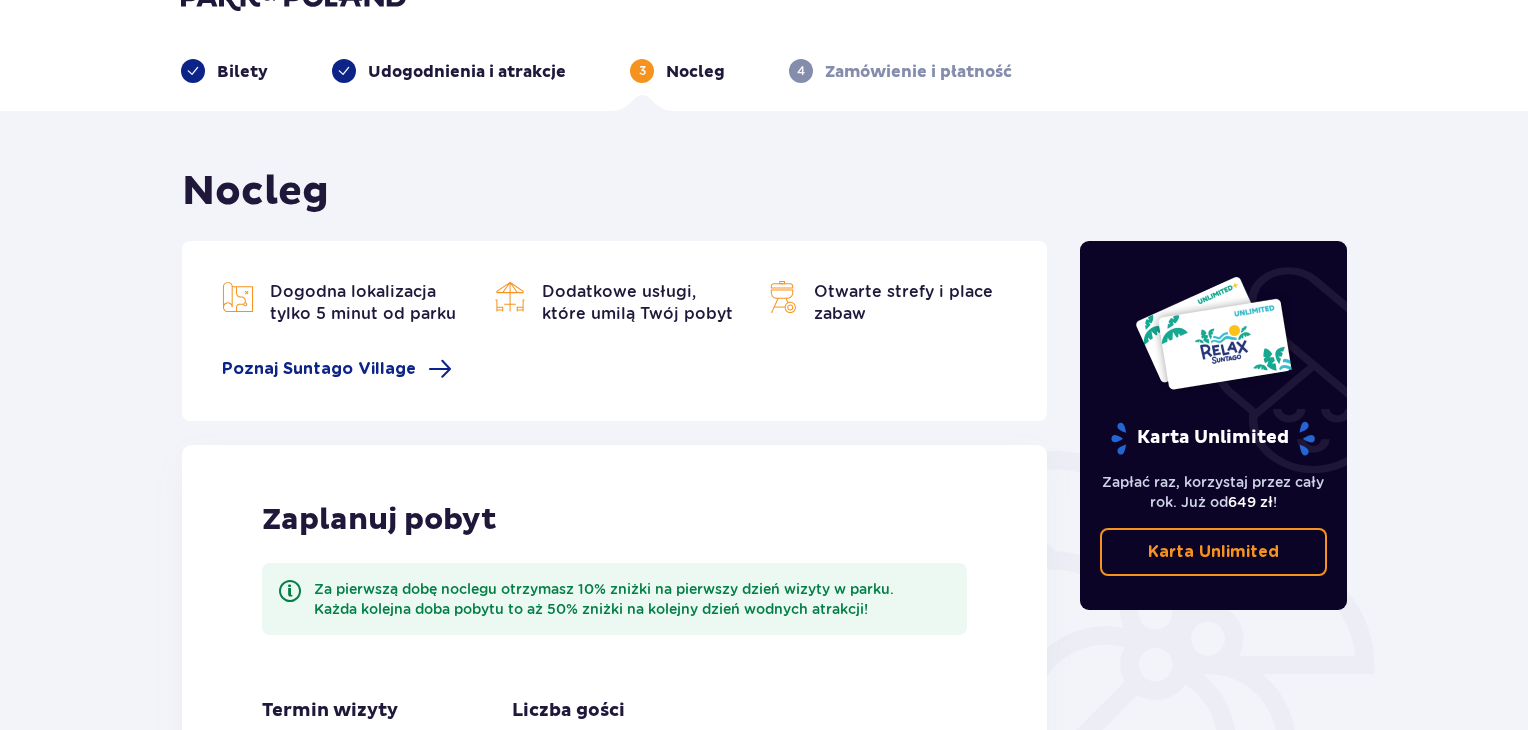 scroll, scrollTop: 0, scrollLeft: 0, axis: both 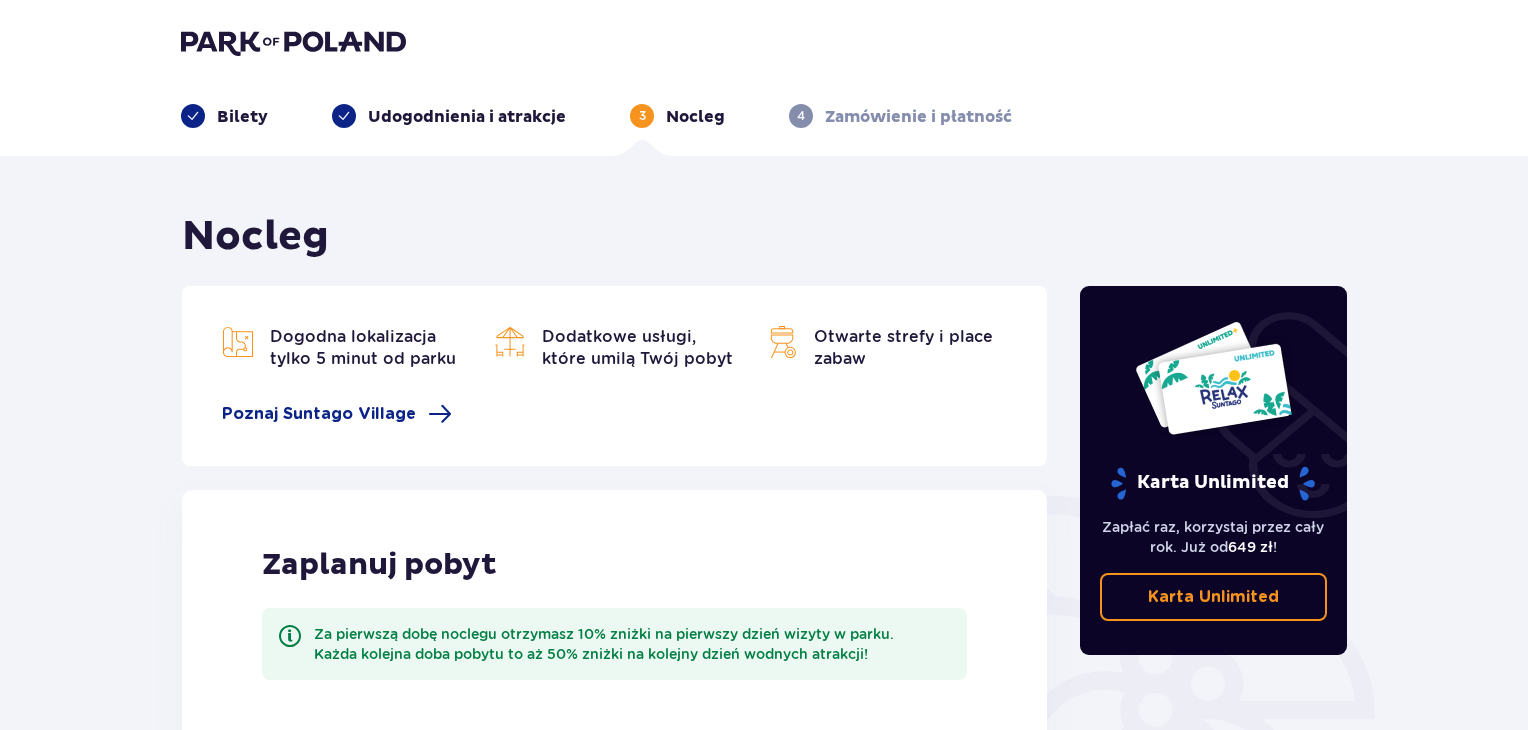 click on "Bilety" at bounding box center [242, 117] 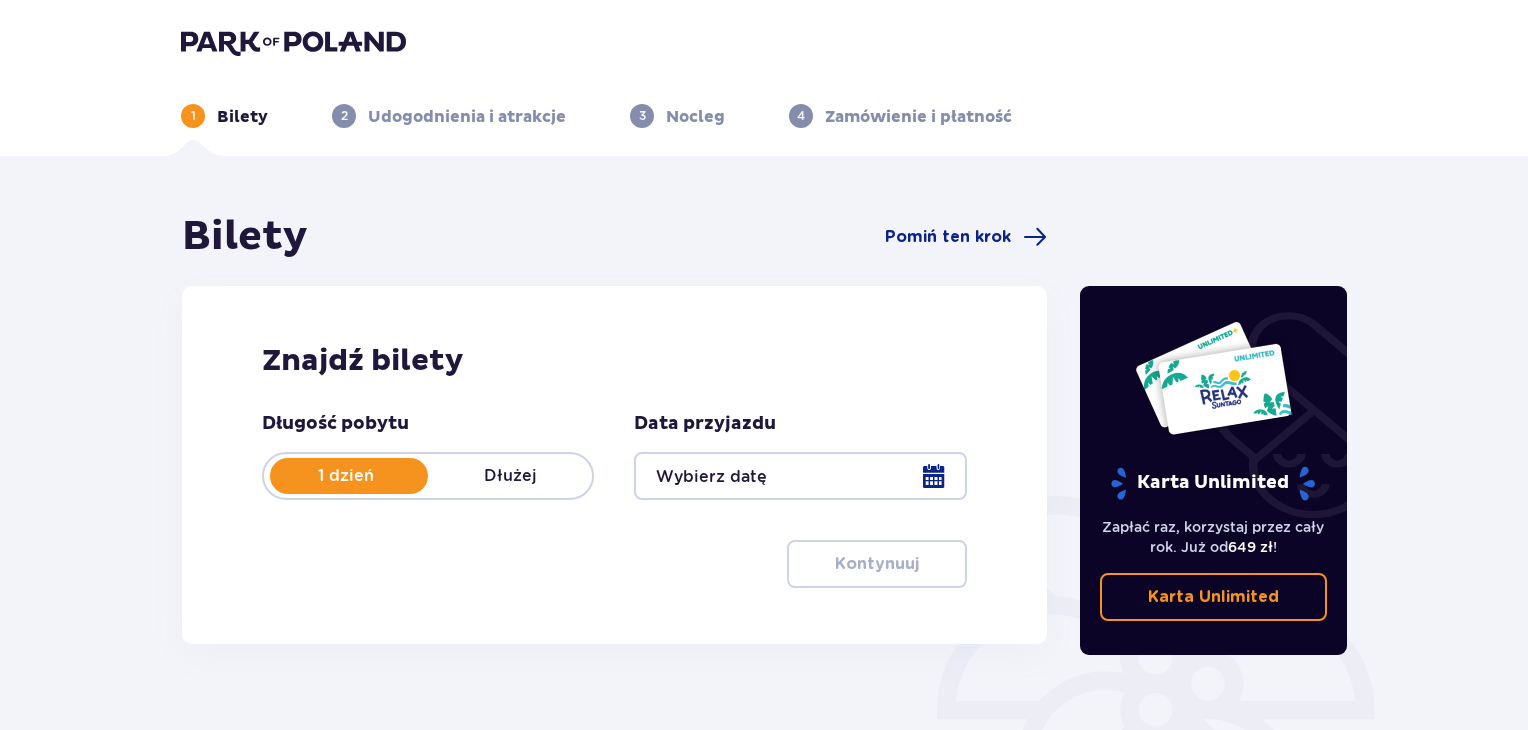 click at bounding box center [800, 476] 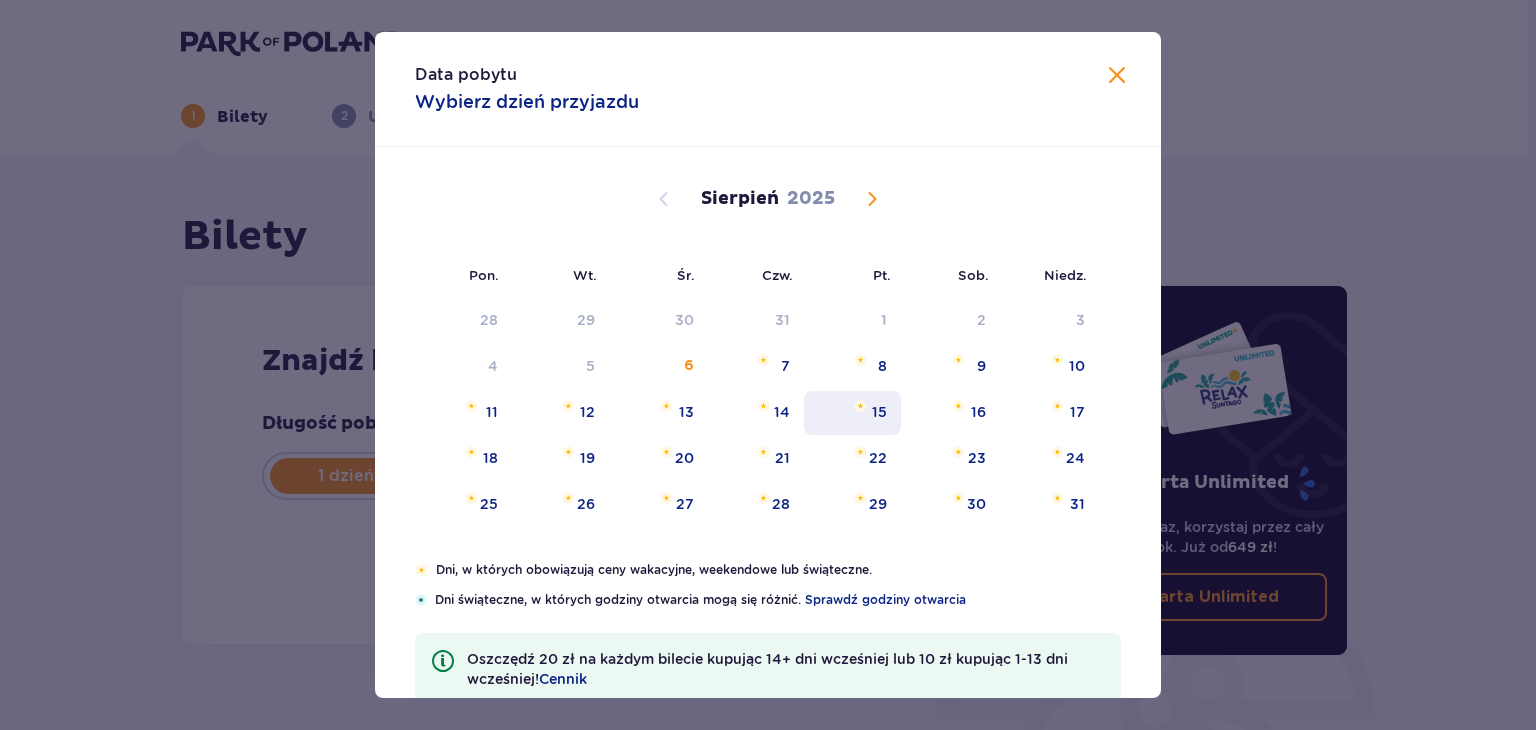 click on "15" at bounding box center (879, 412) 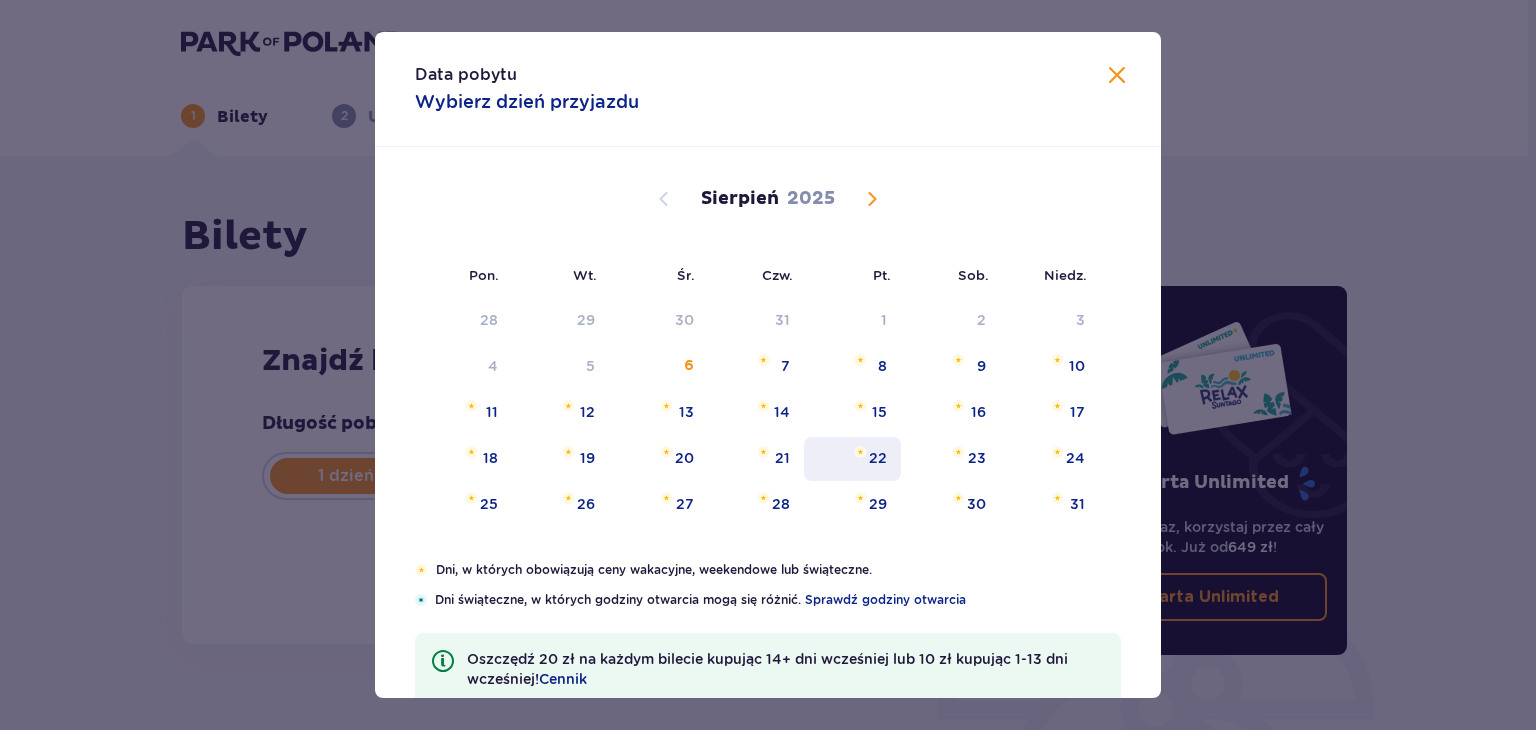 type on "15.08.25" 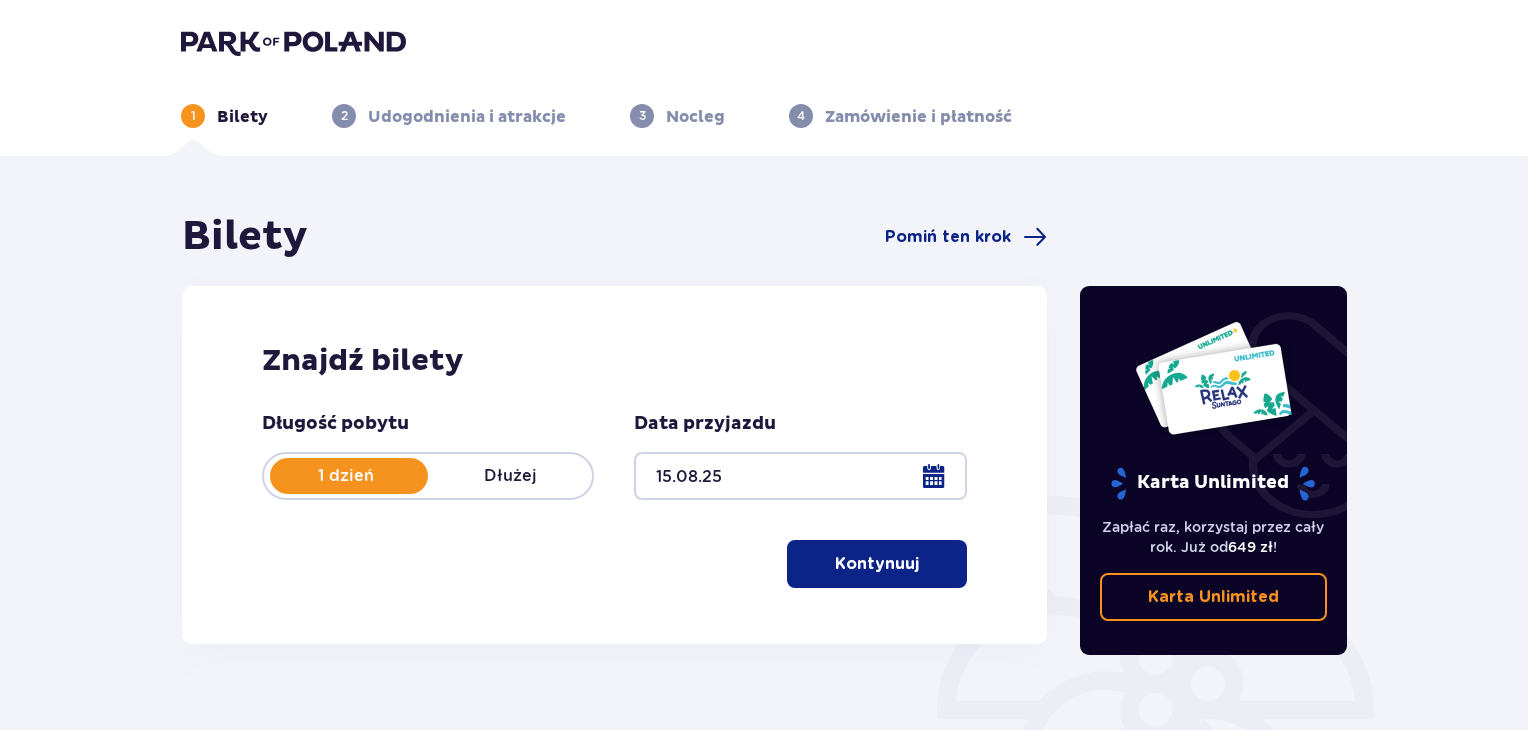 click on "Kontynuuj" at bounding box center [877, 564] 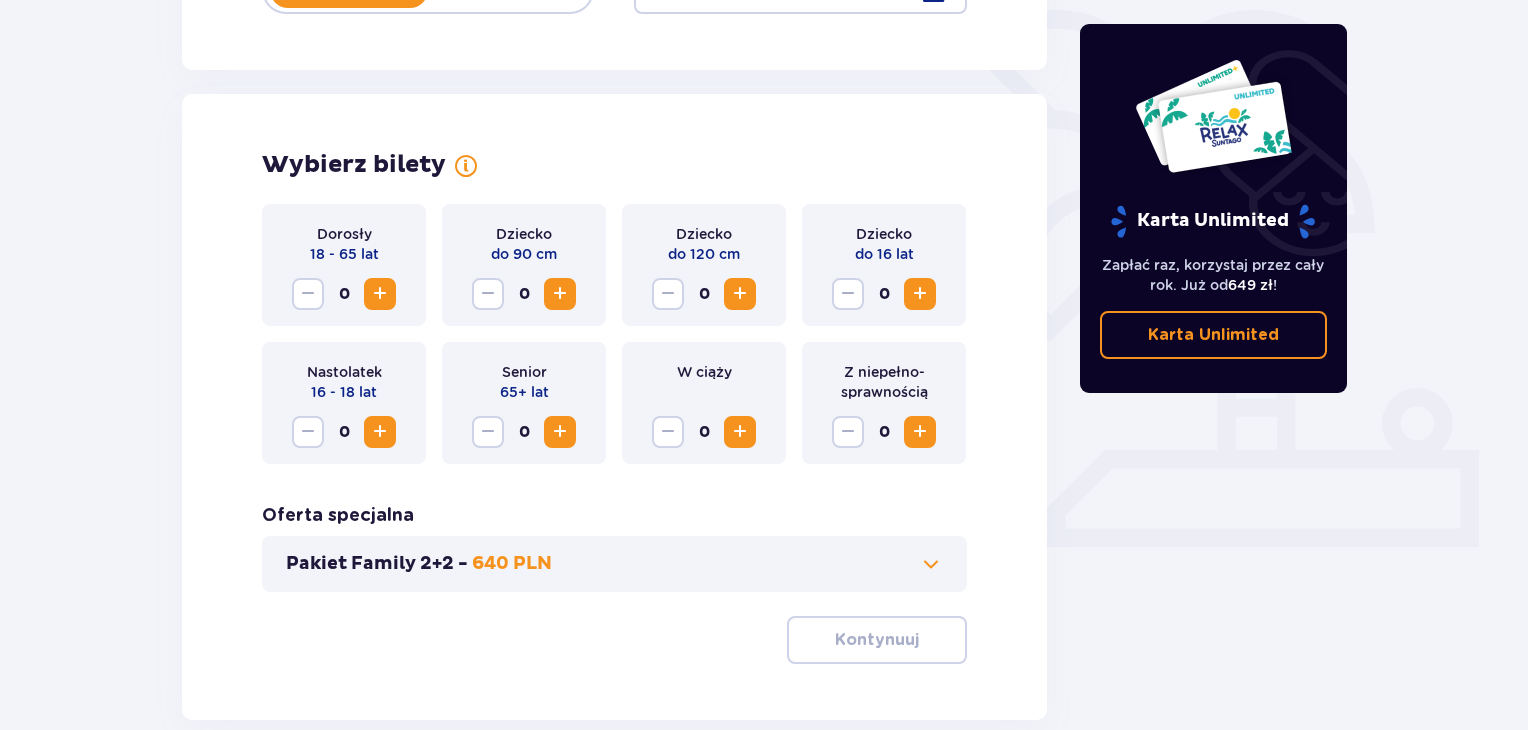 scroll, scrollTop: 556, scrollLeft: 0, axis: vertical 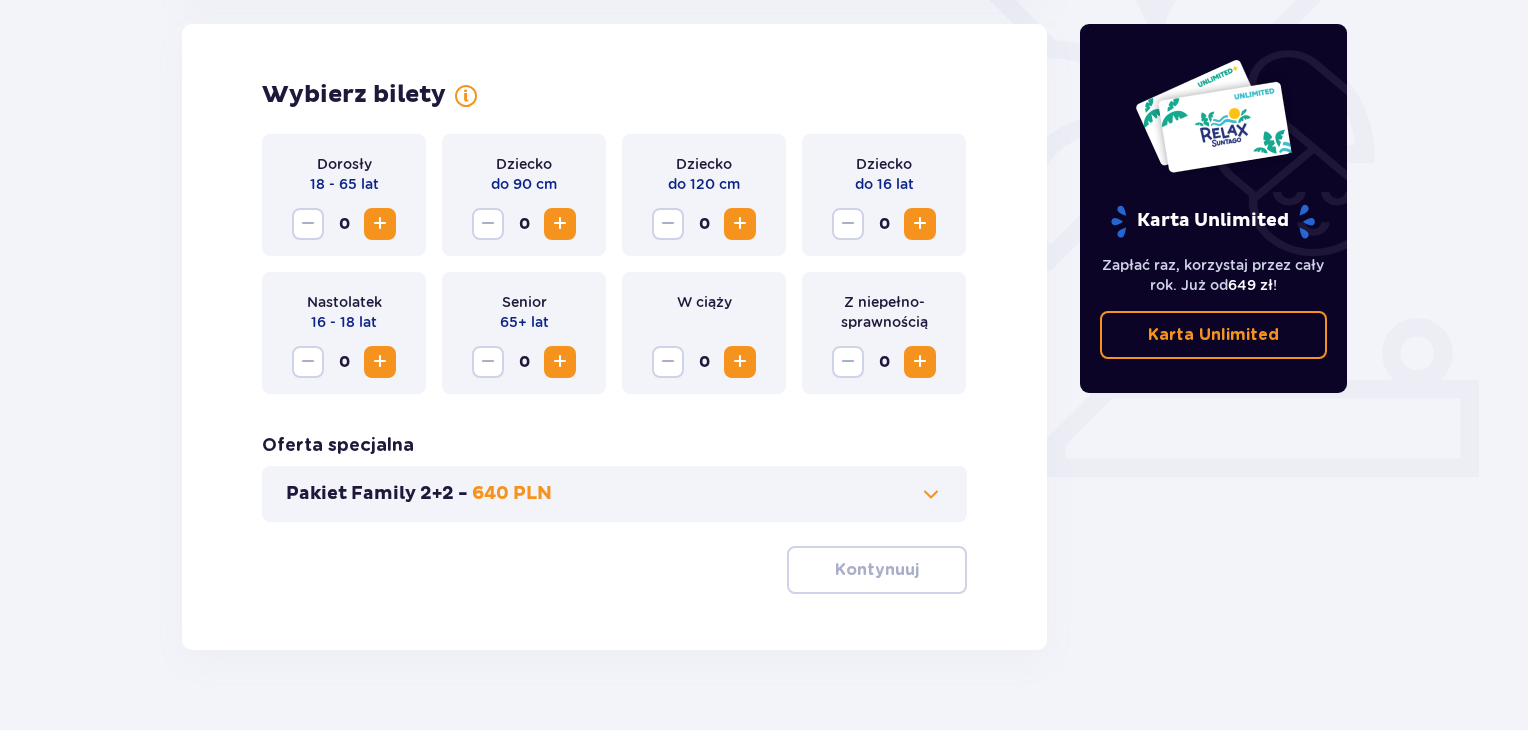 click at bounding box center (380, 224) 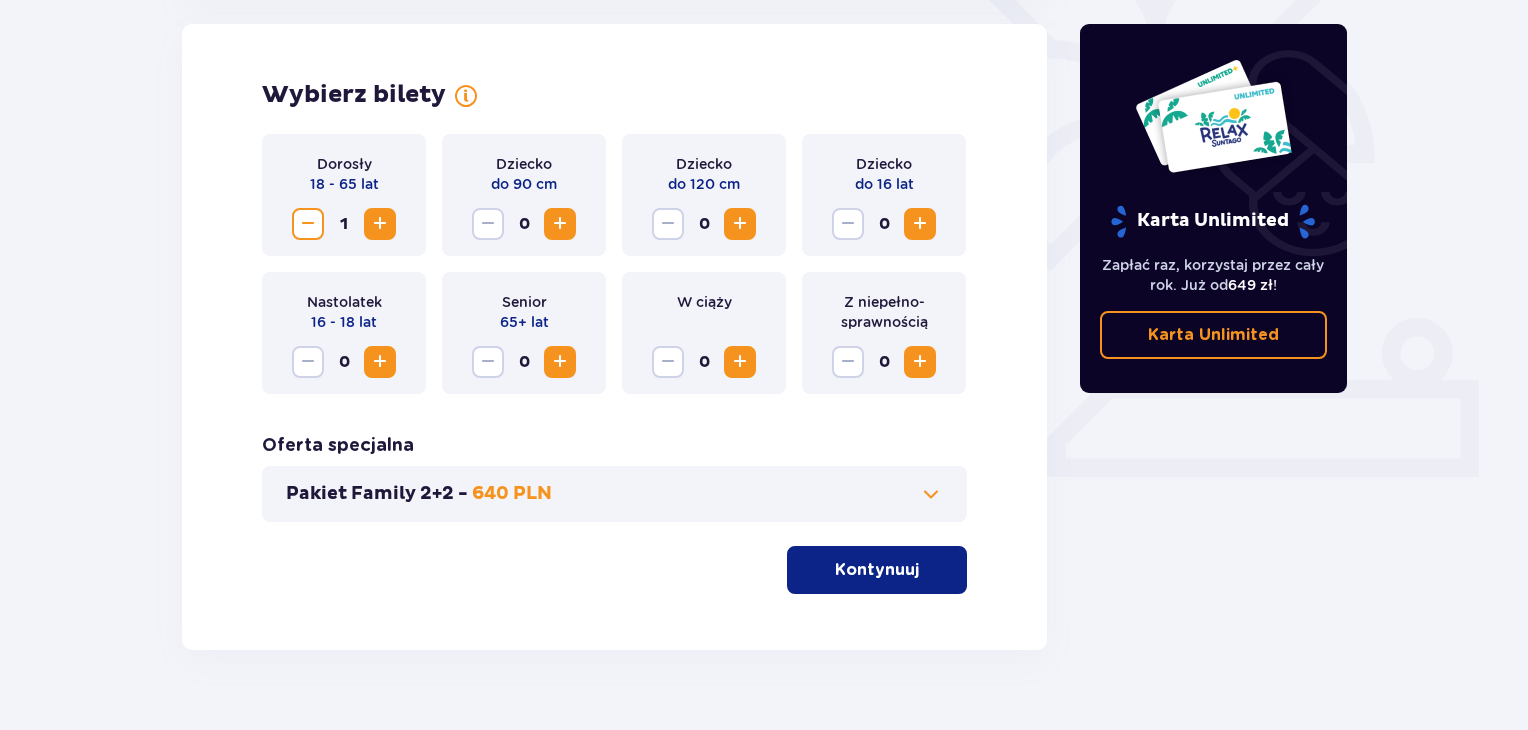 click at bounding box center [380, 224] 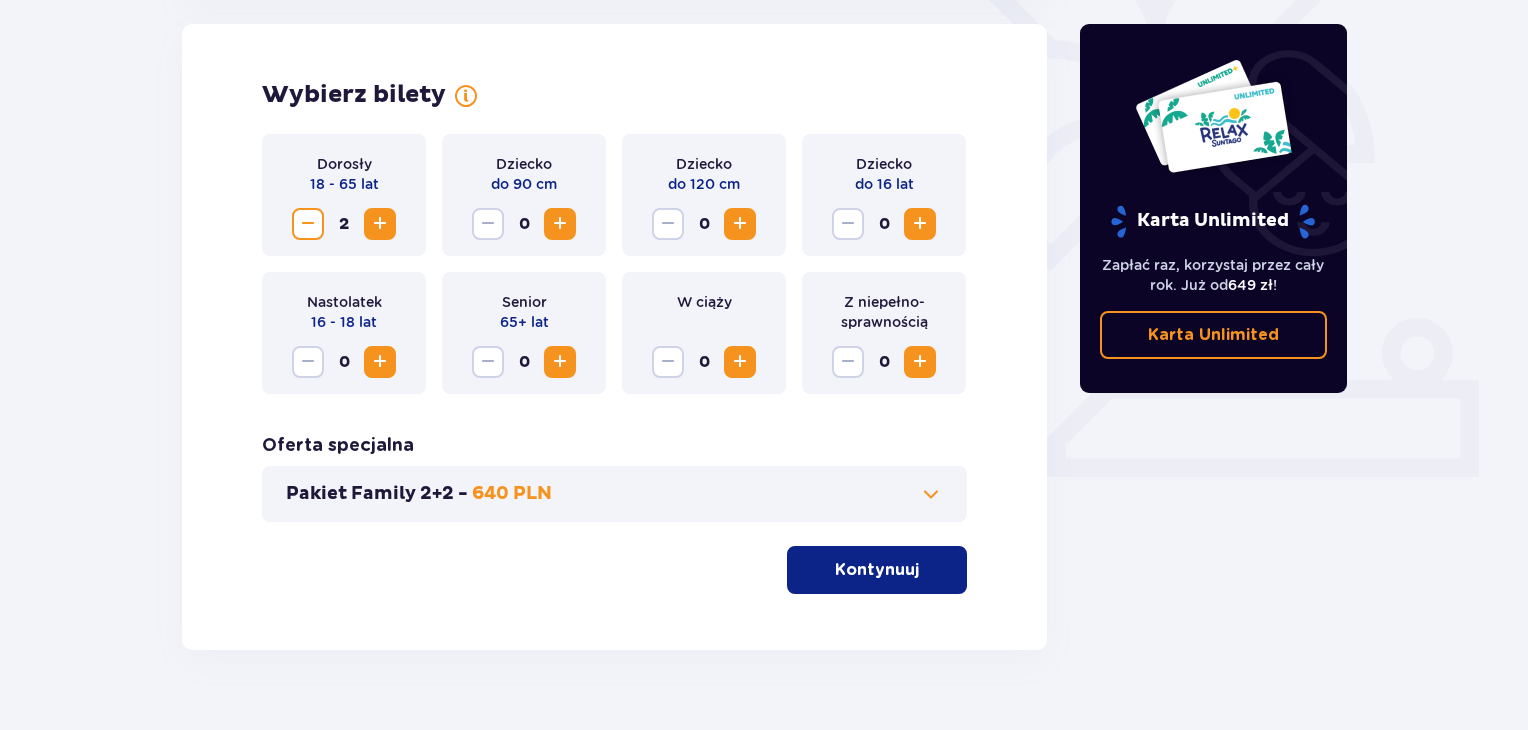click on "Kontynuuj" at bounding box center [877, 570] 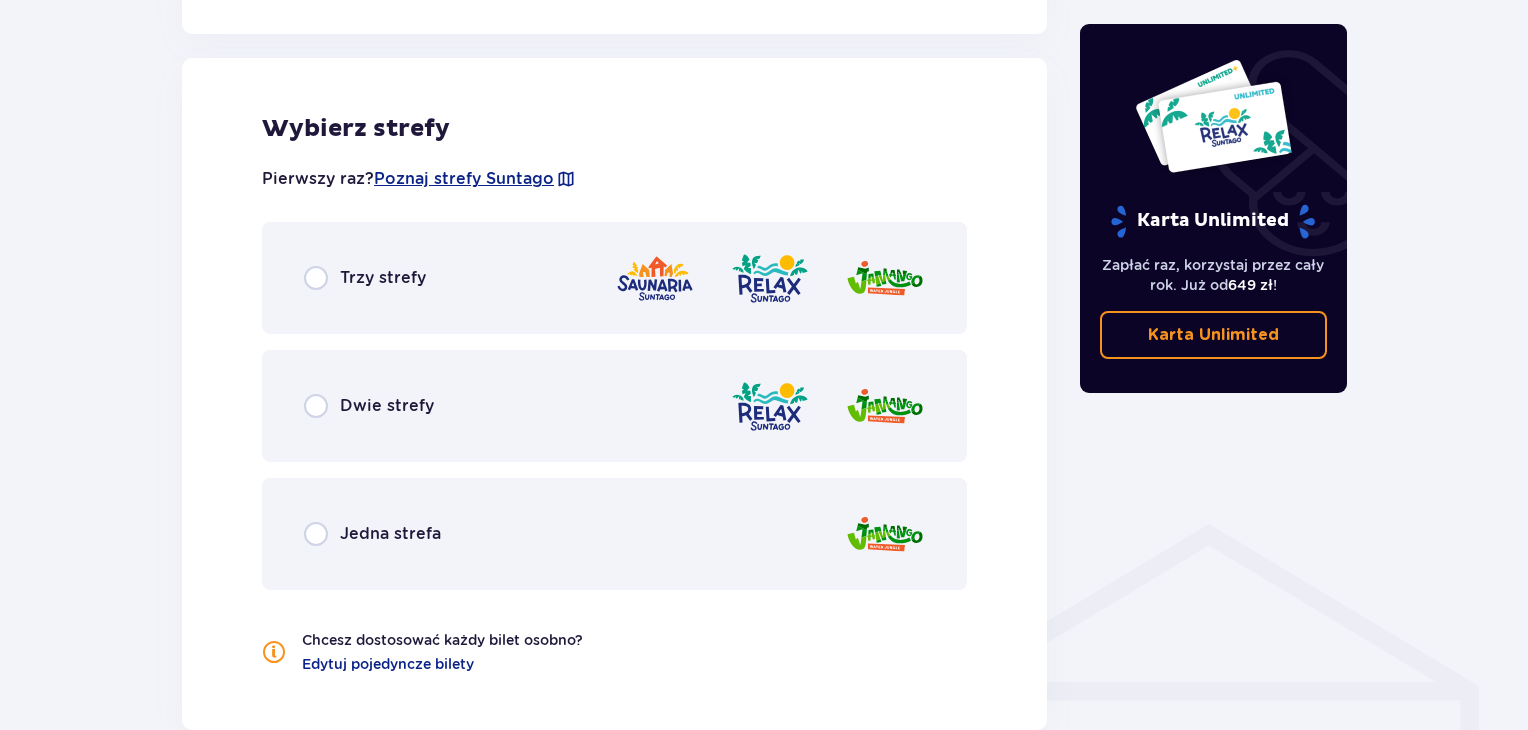 scroll, scrollTop: 1110, scrollLeft: 0, axis: vertical 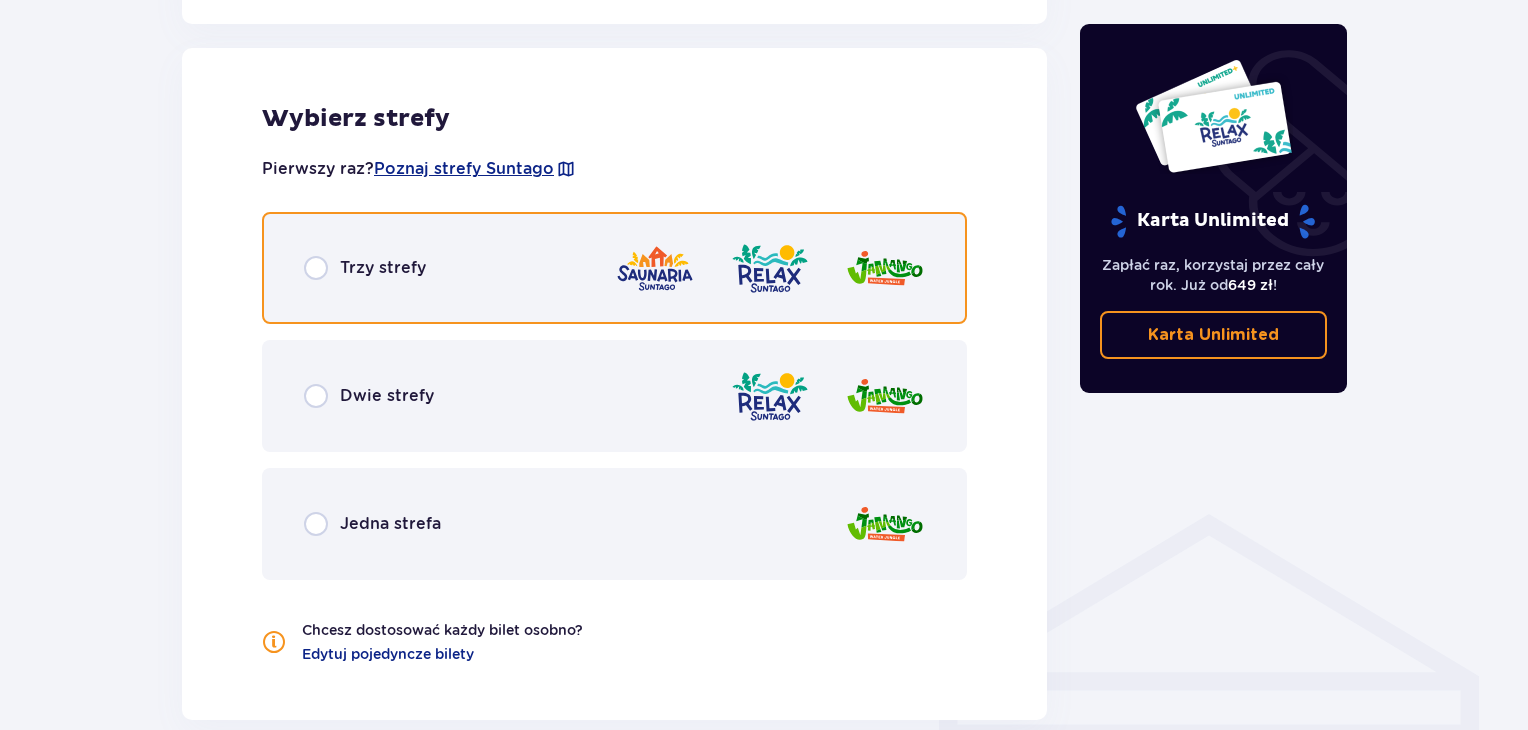 click at bounding box center (316, 268) 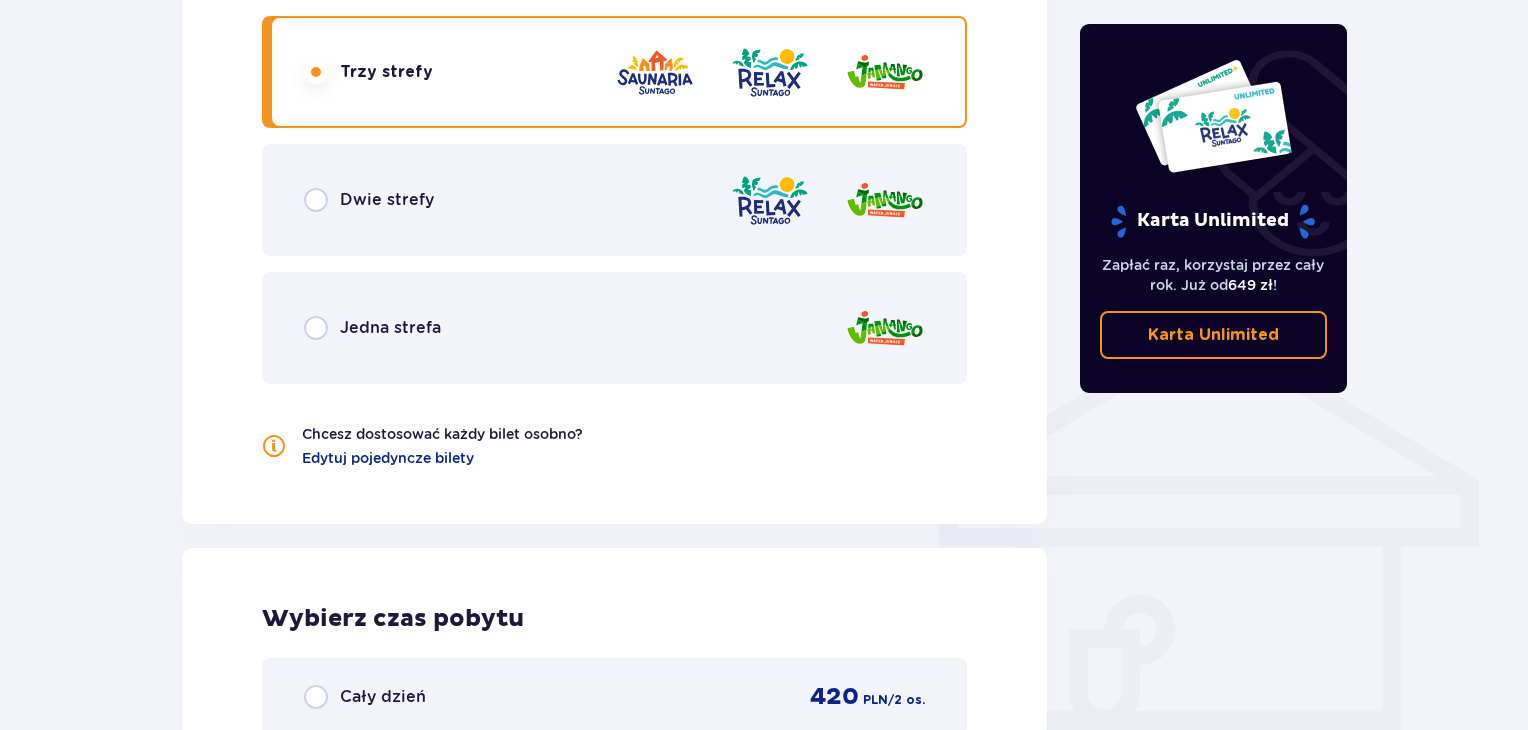 scroll, scrollTop: 1106, scrollLeft: 0, axis: vertical 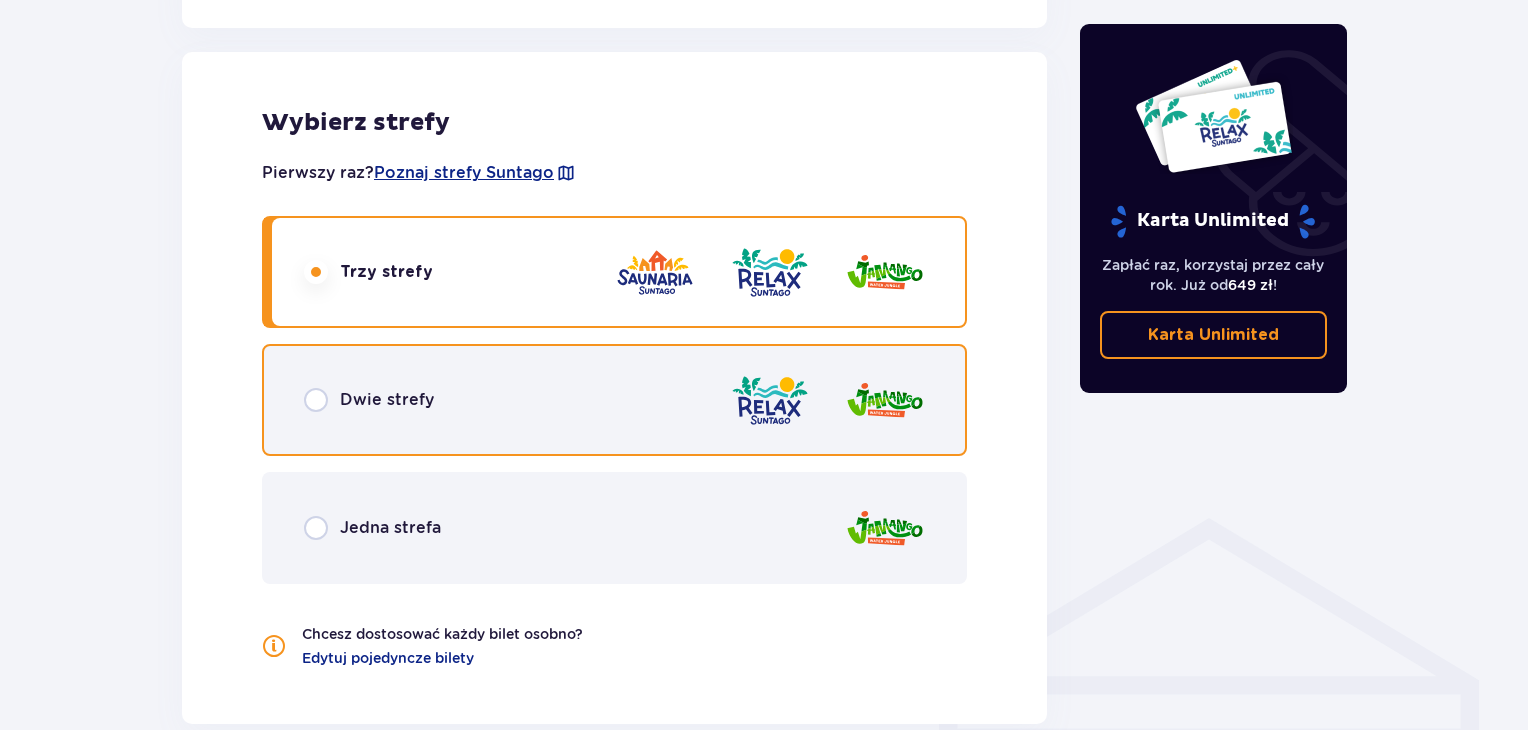 click at bounding box center [316, 400] 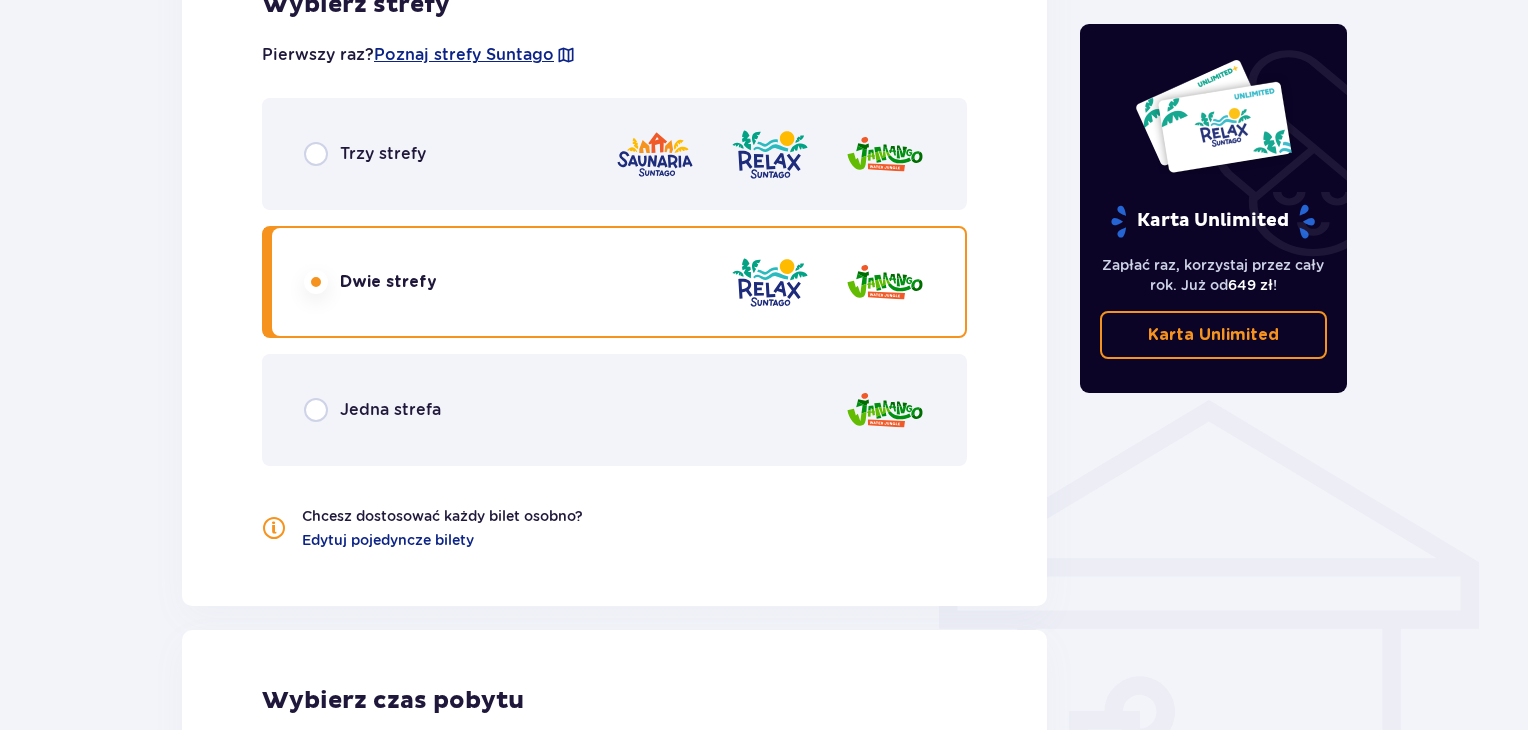 scroll, scrollTop: 1106, scrollLeft: 0, axis: vertical 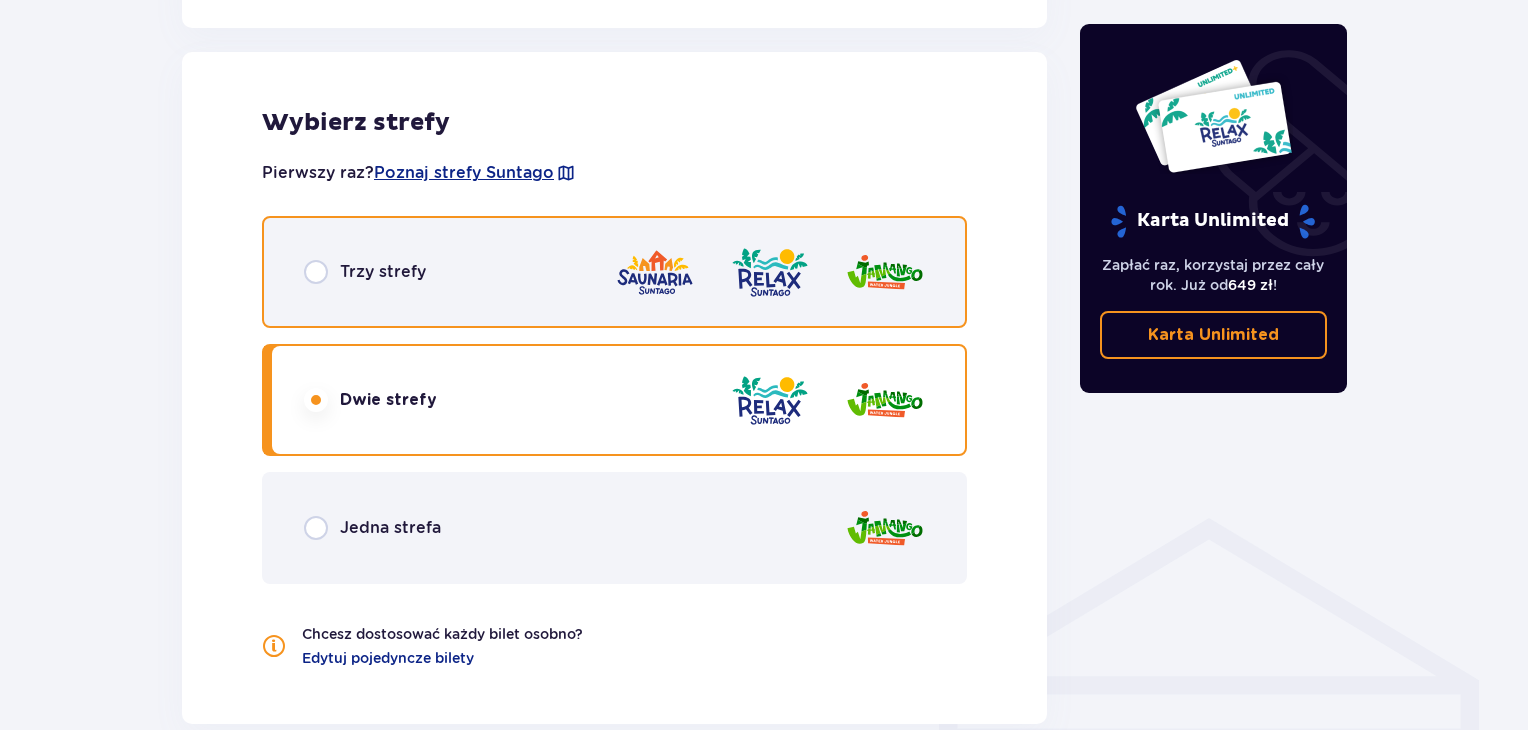 click at bounding box center (316, 272) 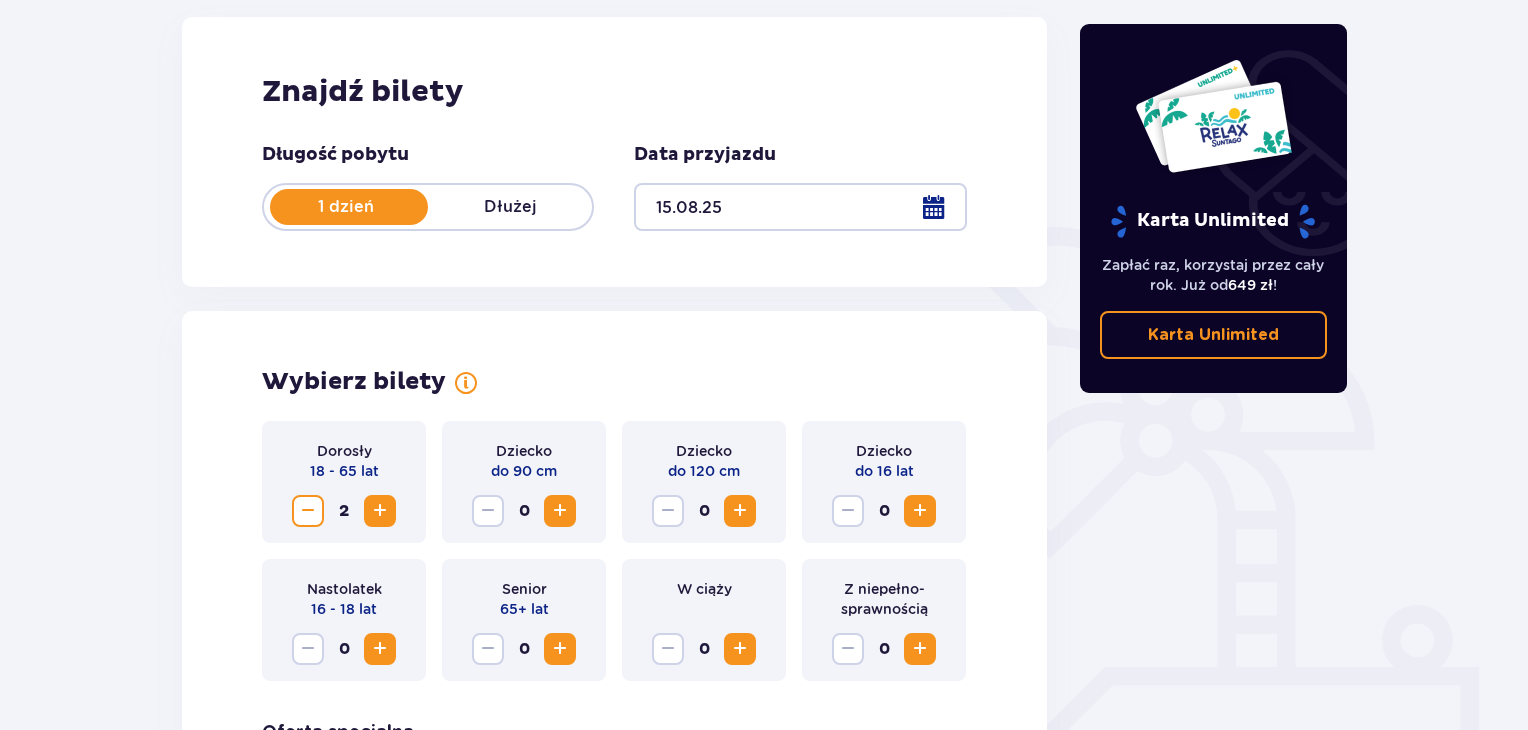 scroll, scrollTop: 142, scrollLeft: 0, axis: vertical 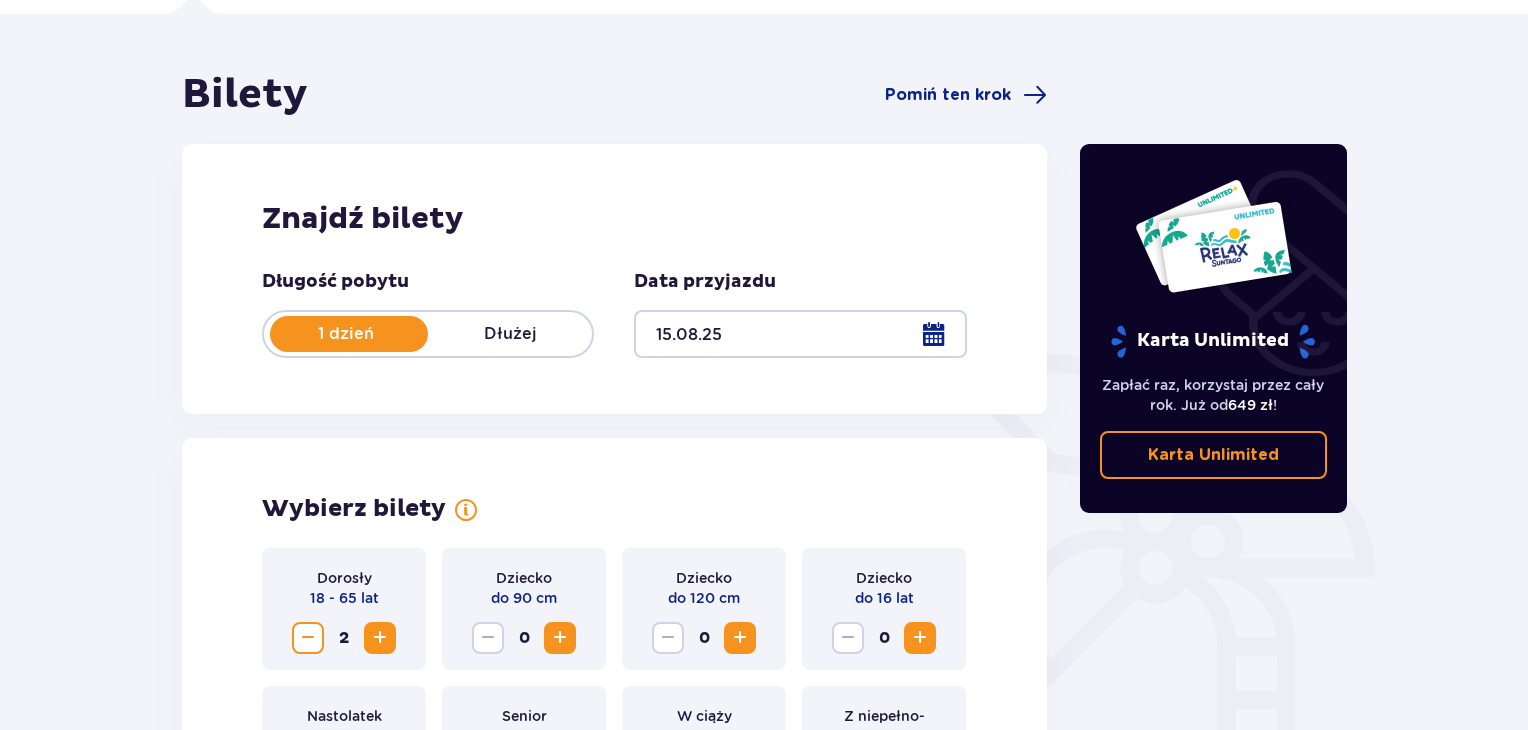 click at bounding box center [800, 334] 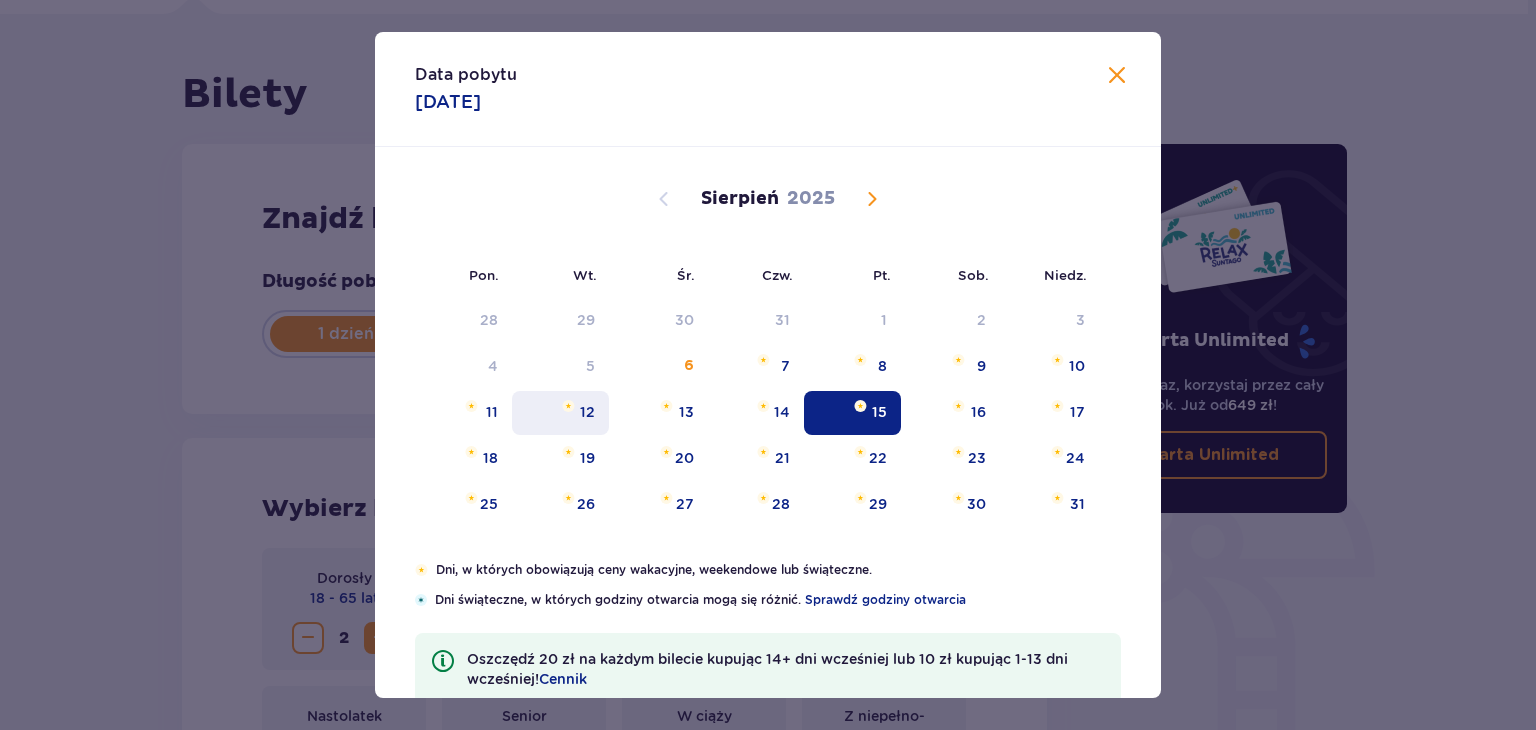 click on "12" at bounding box center (587, 412) 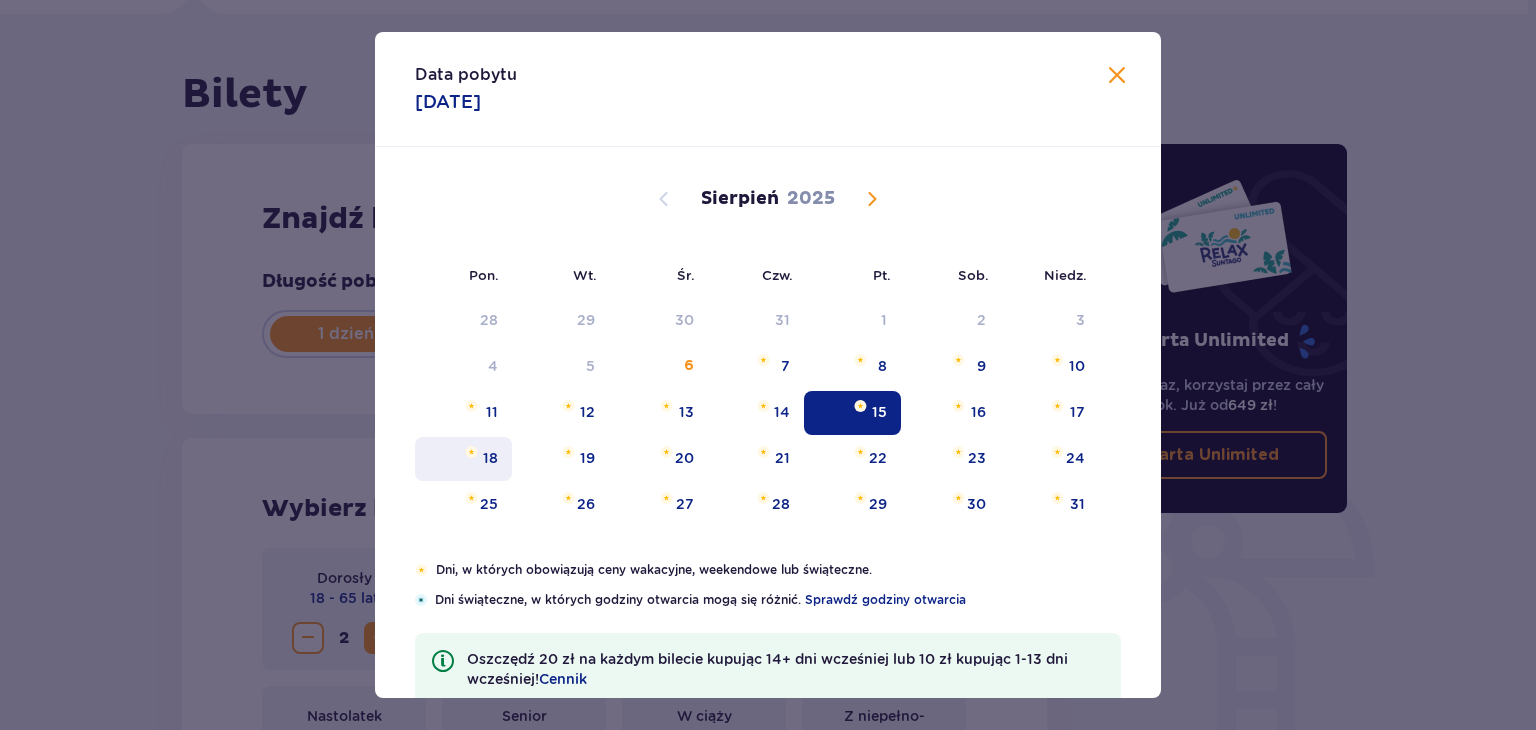 type on "12.08.25" 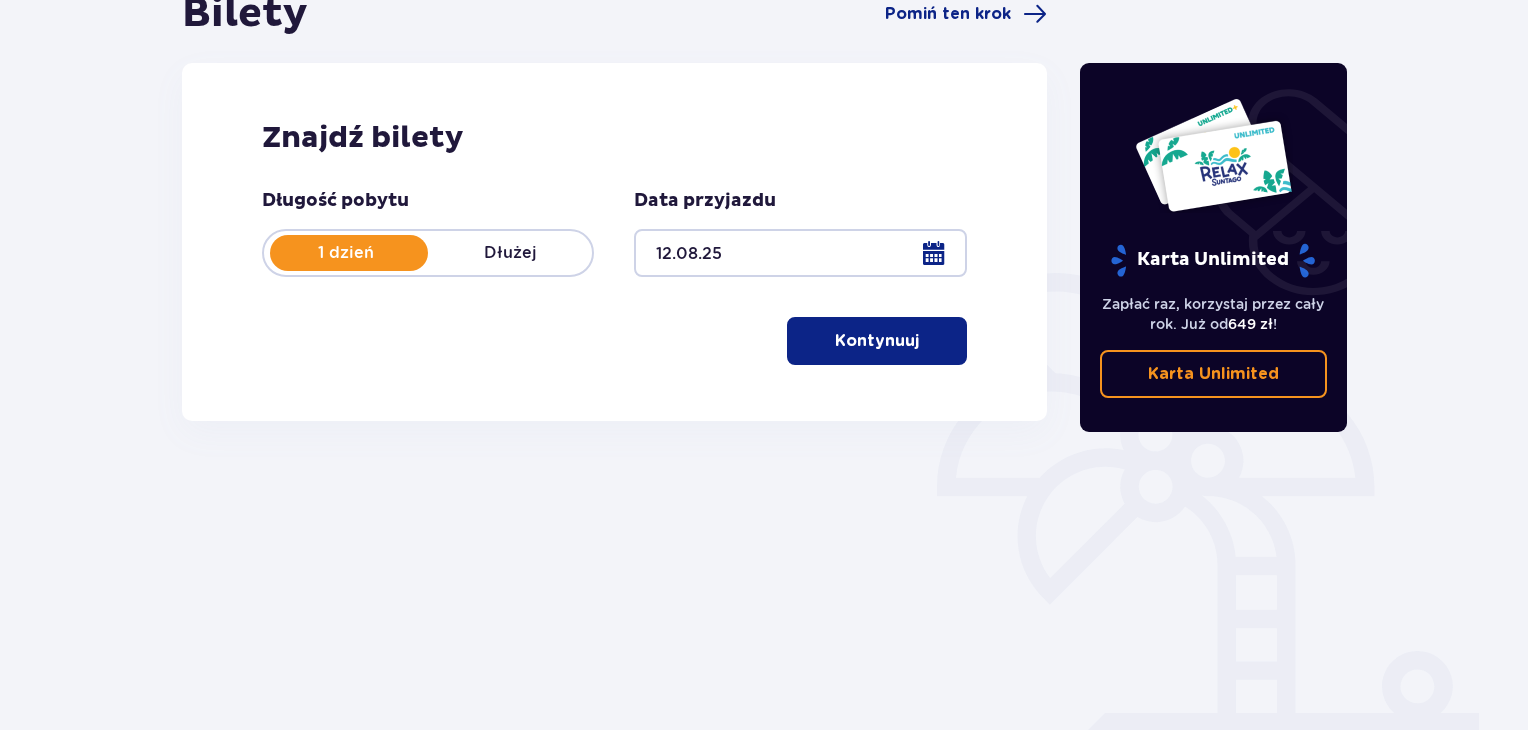 scroll, scrollTop: 289, scrollLeft: 0, axis: vertical 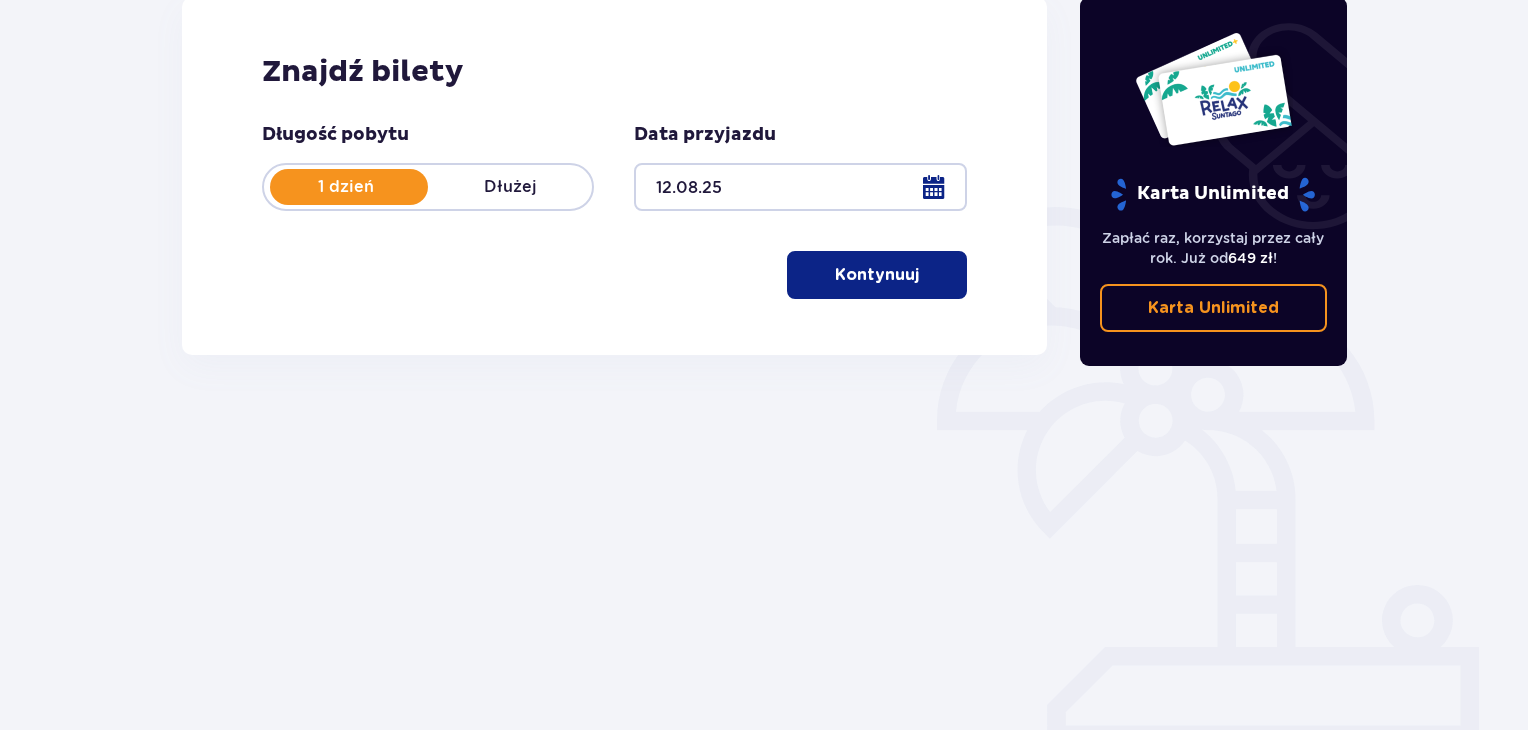 click on "Kontynuuj" at bounding box center [877, 275] 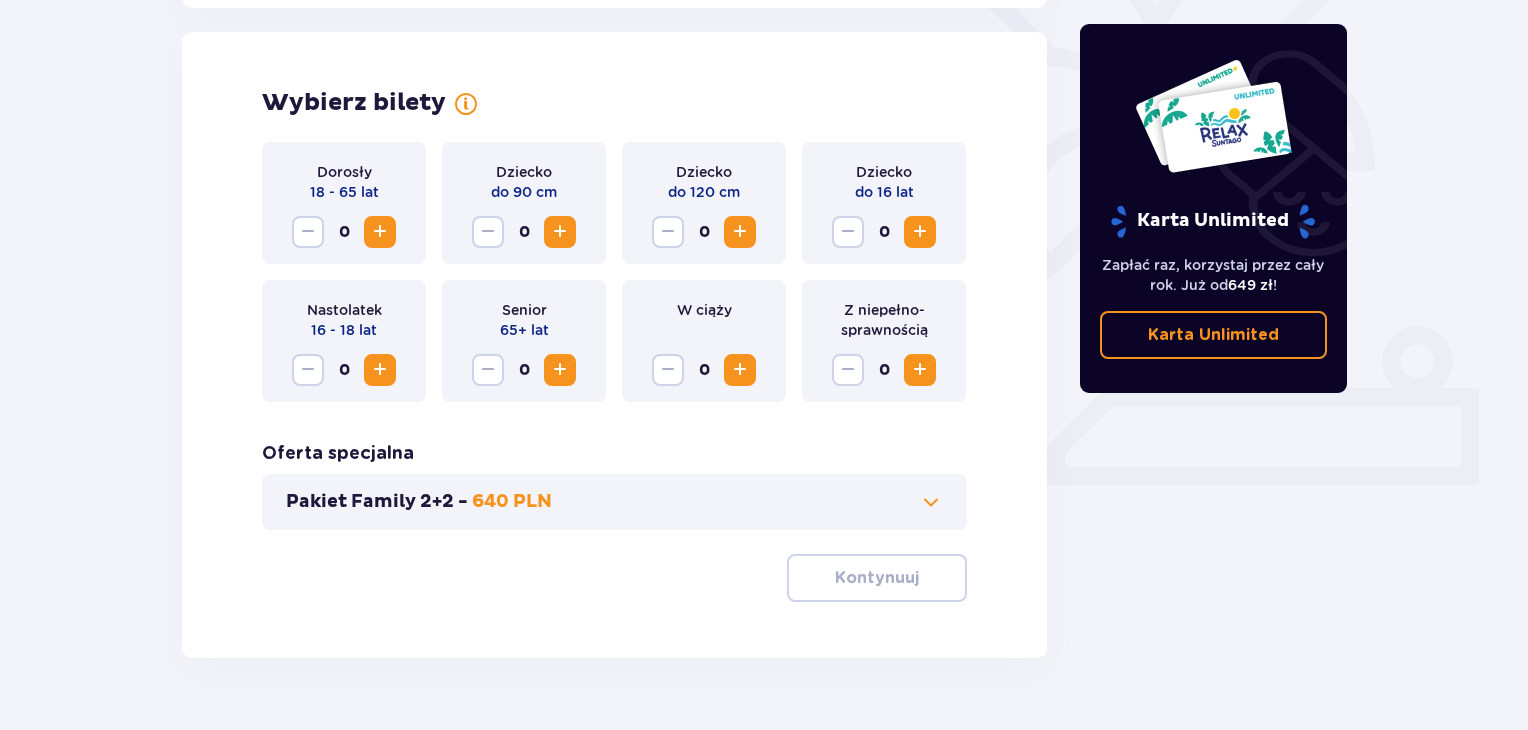 scroll, scrollTop: 556, scrollLeft: 0, axis: vertical 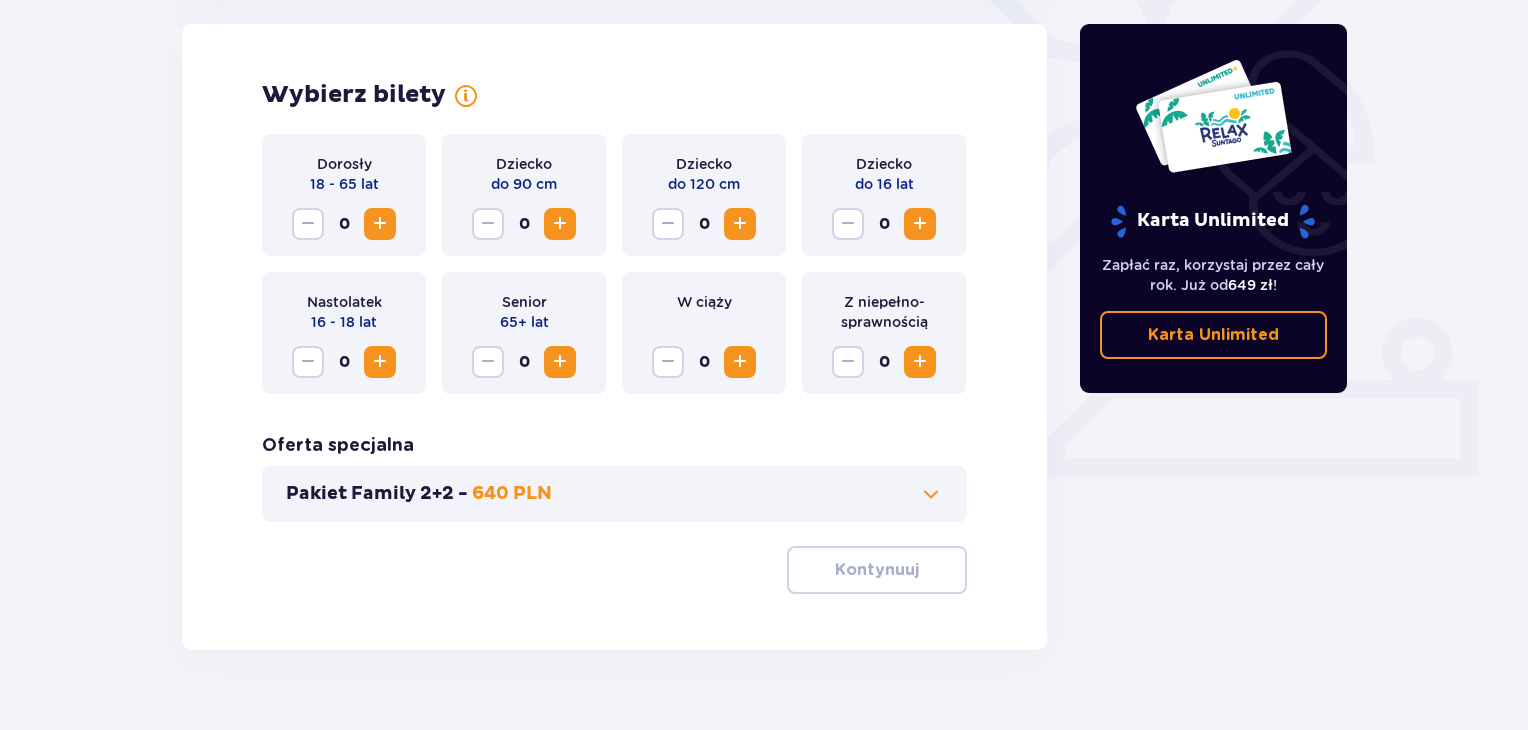 click at bounding box center (380, 224) 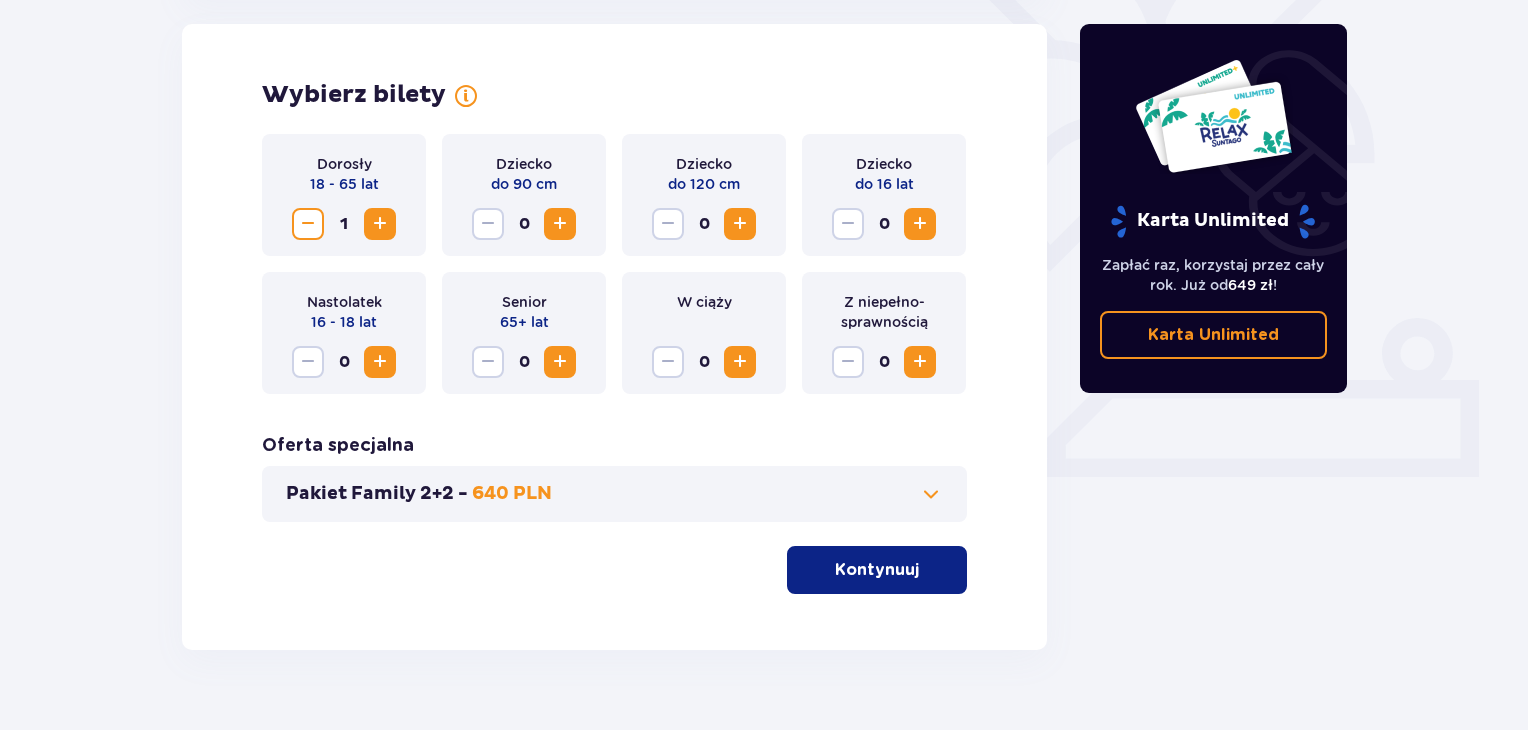 click at bounding box center (380, 224) 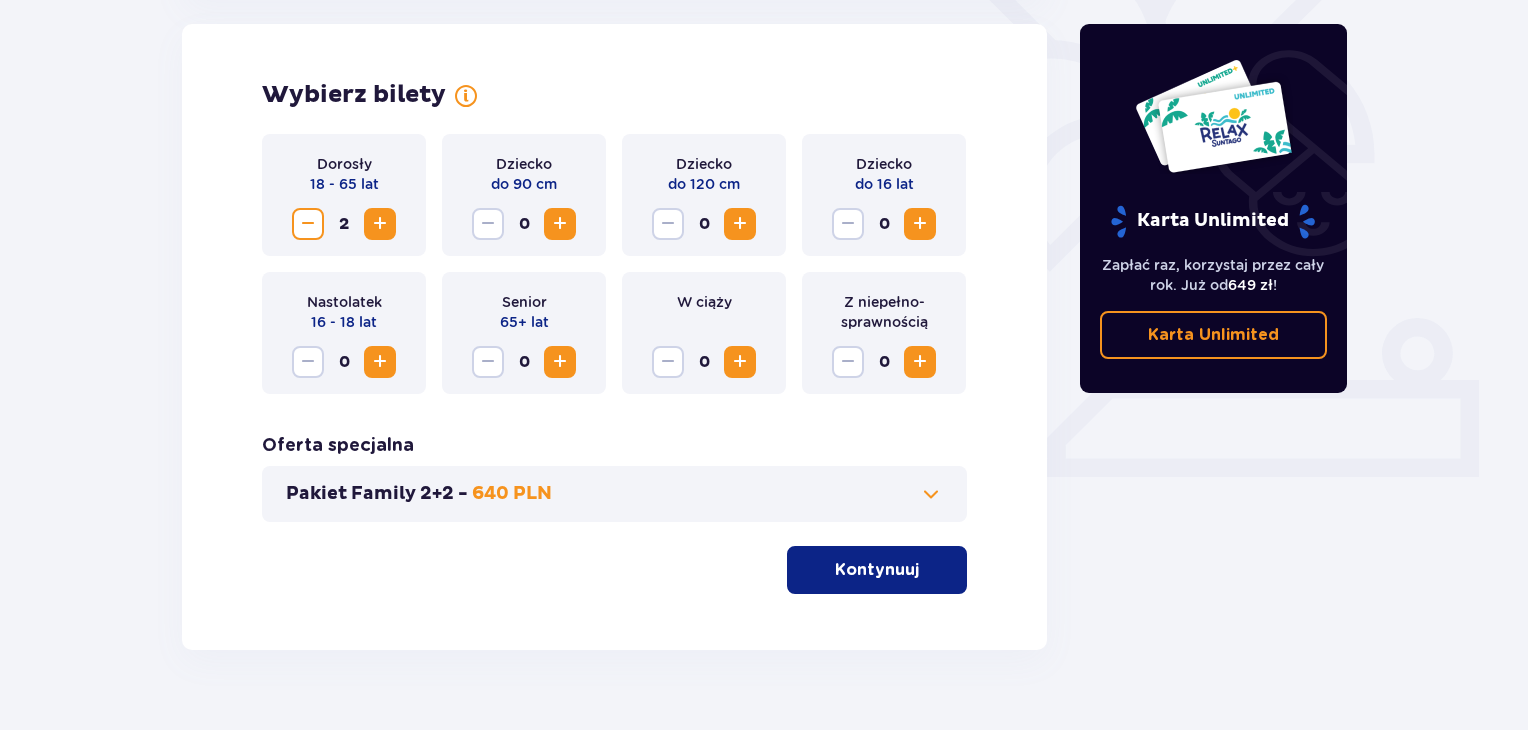 click on "Kontynuuj" at bounding box center (877, 570) 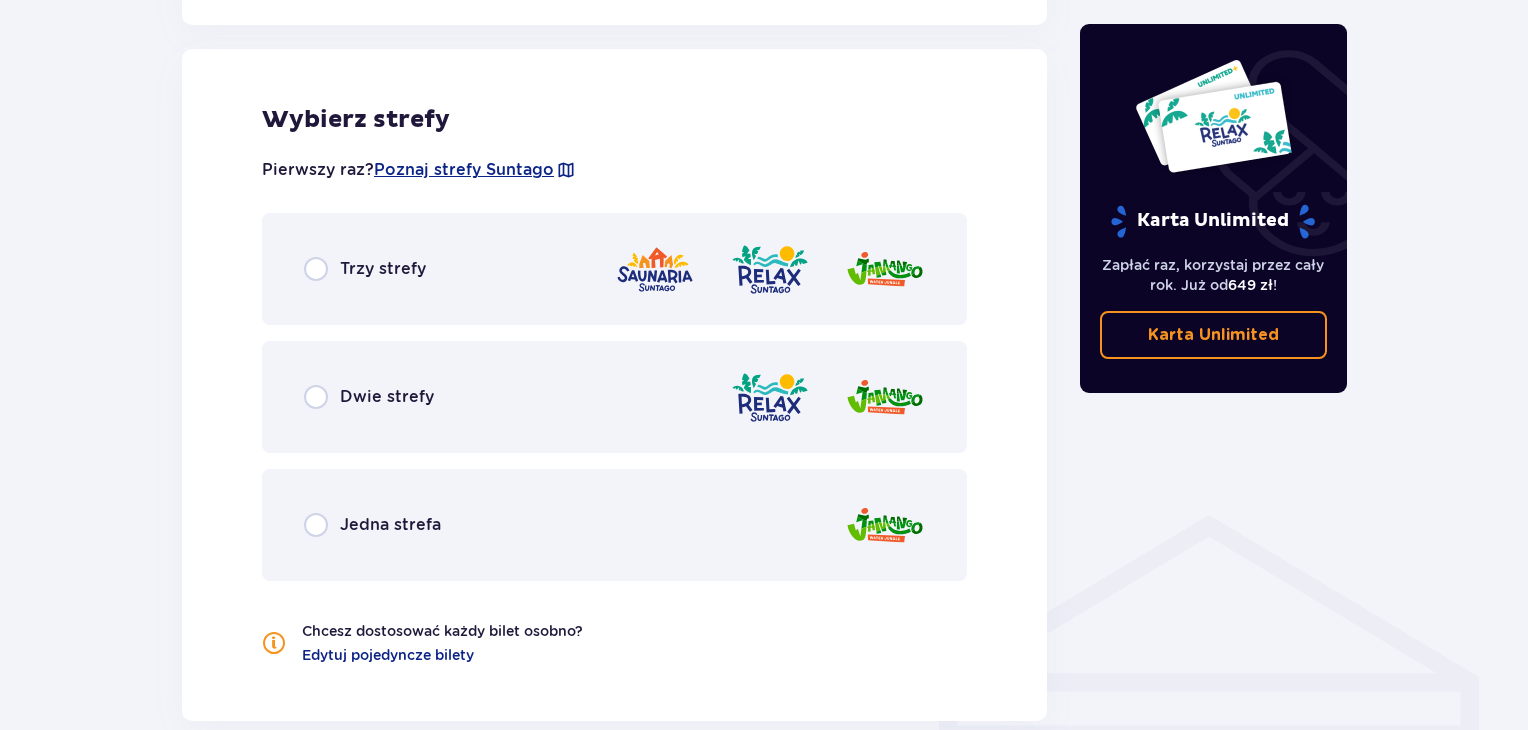 scroll, scrollTop: 1110, scrollLeft: 0, axis: vertical 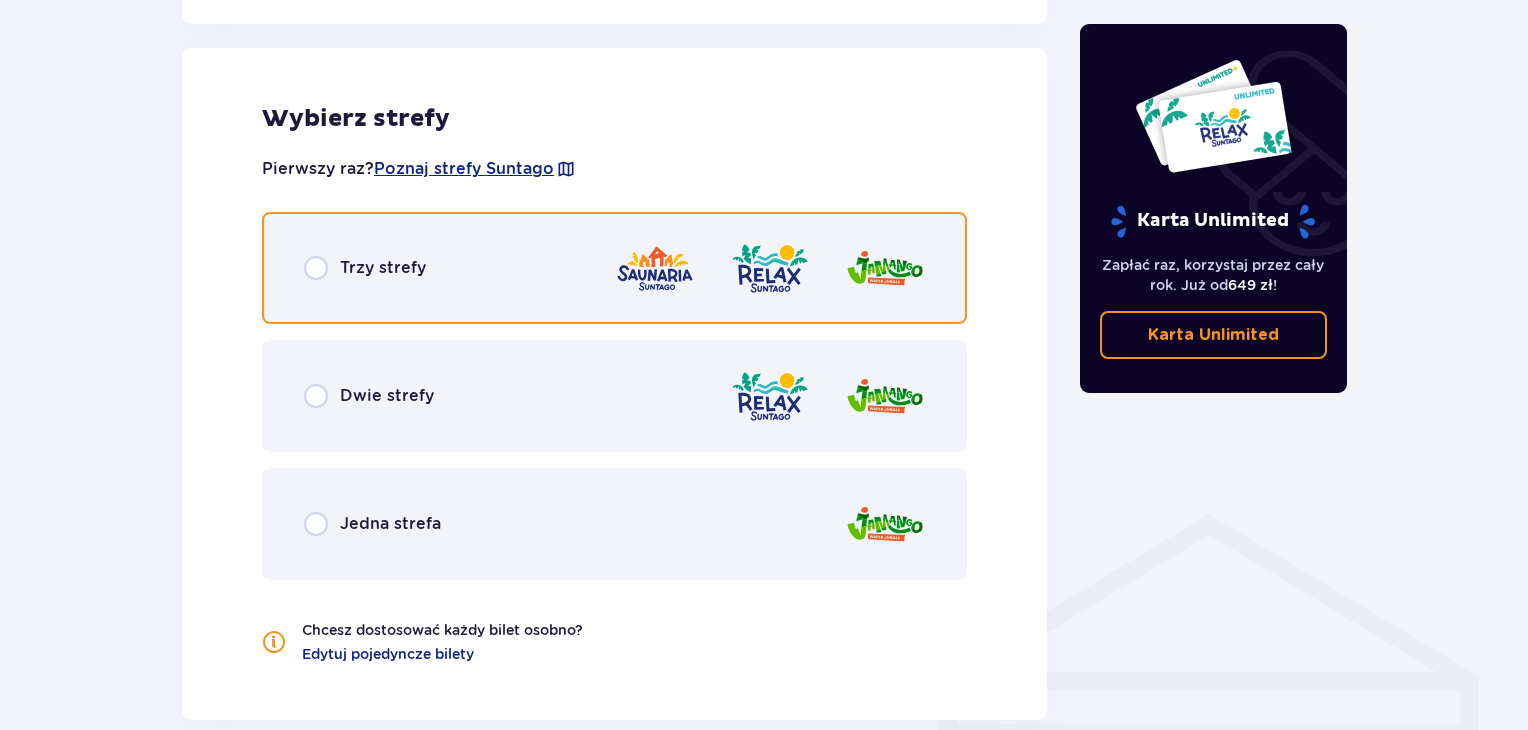 click at bounding box center (316, 268) 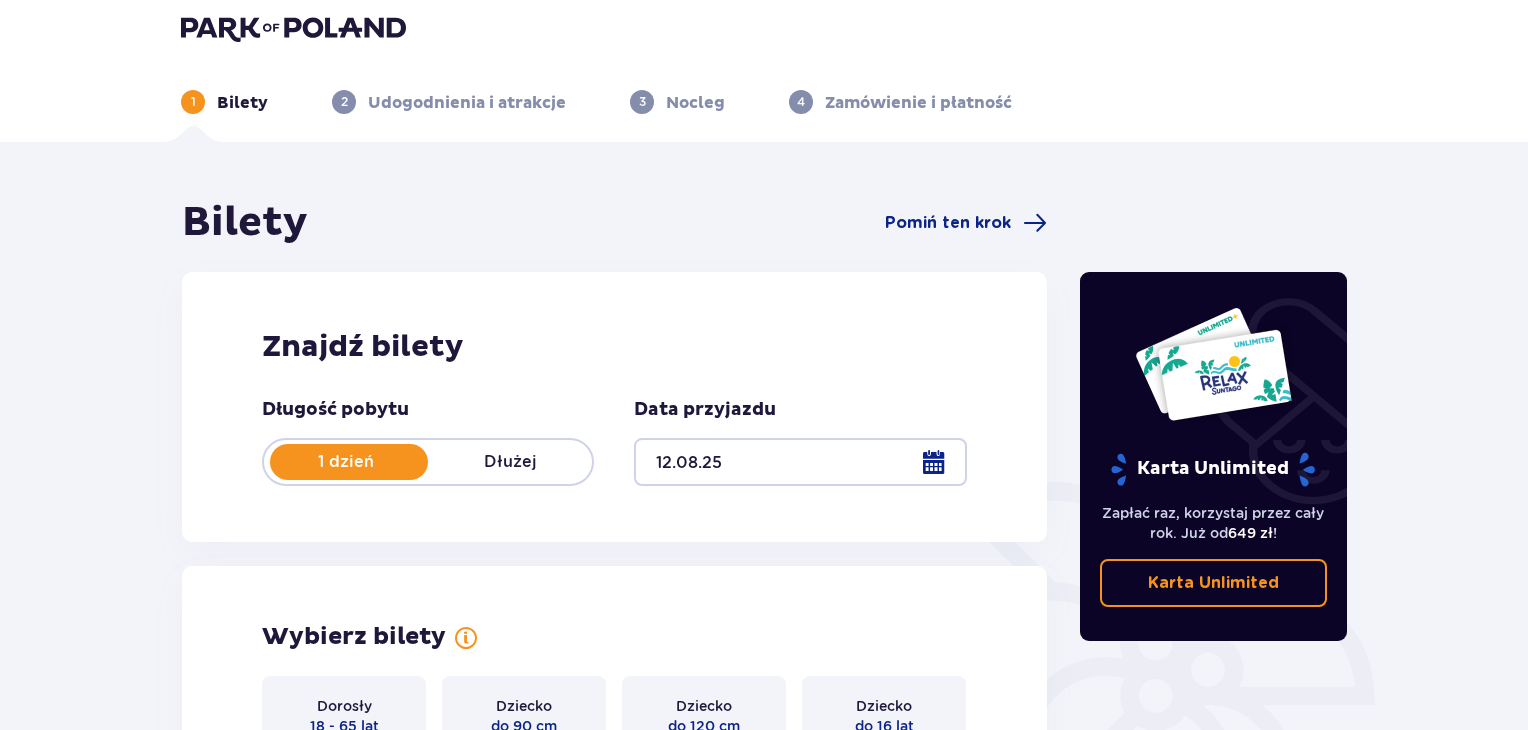 scroll, scrollTop: 0, scrollLeft: 0, axis: both 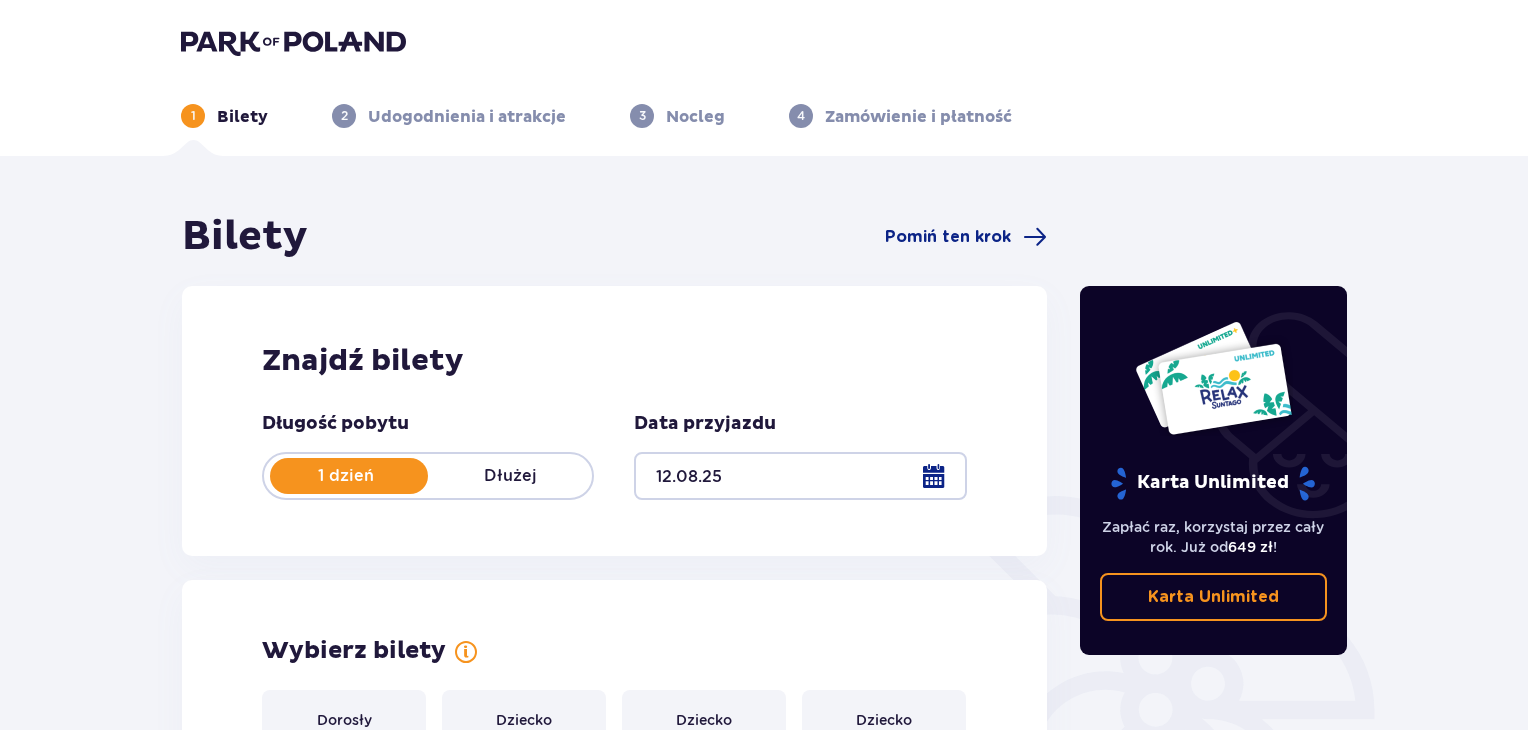 click on "Nocleg" at bounding box center [695, 117] 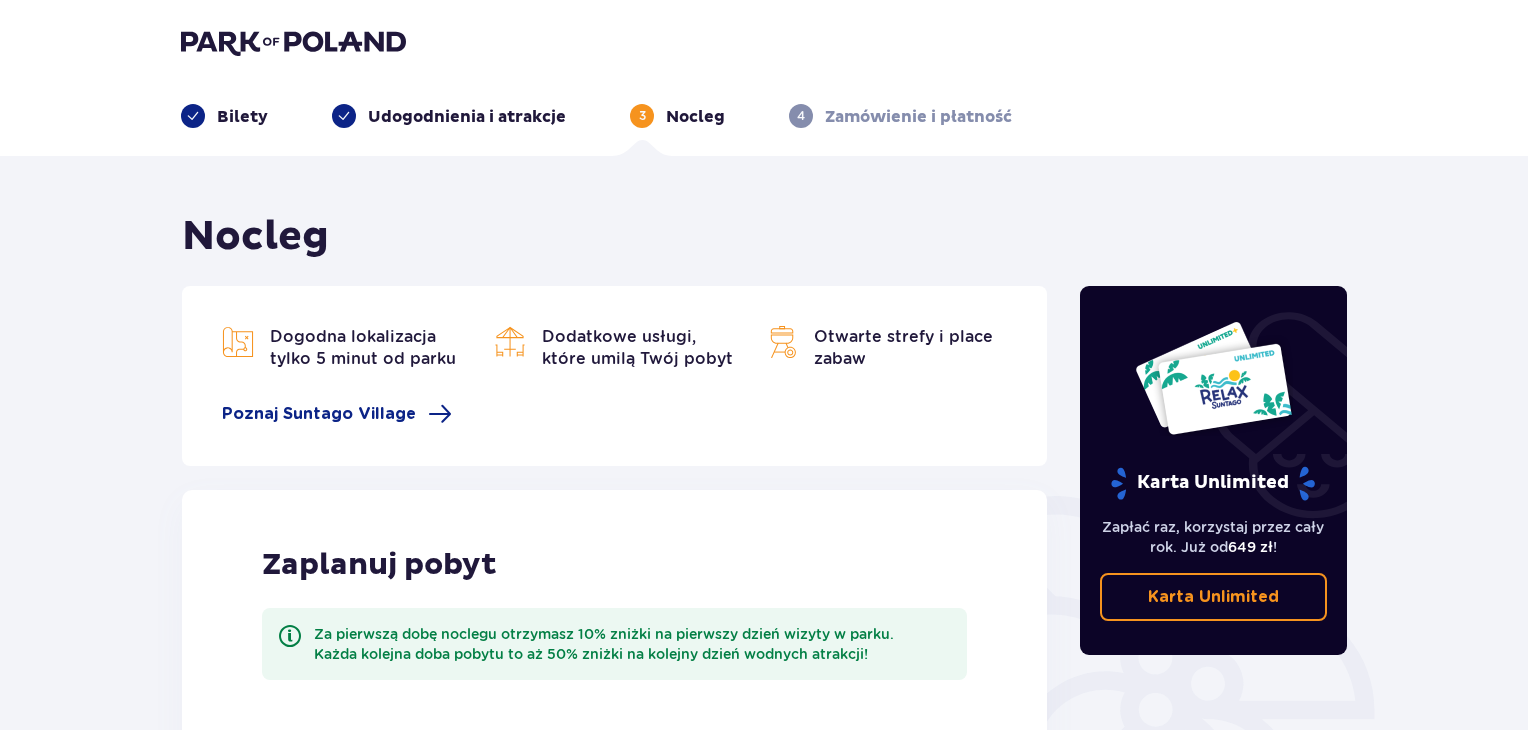 click on "Nocleg" at bounding box center (695, 117) 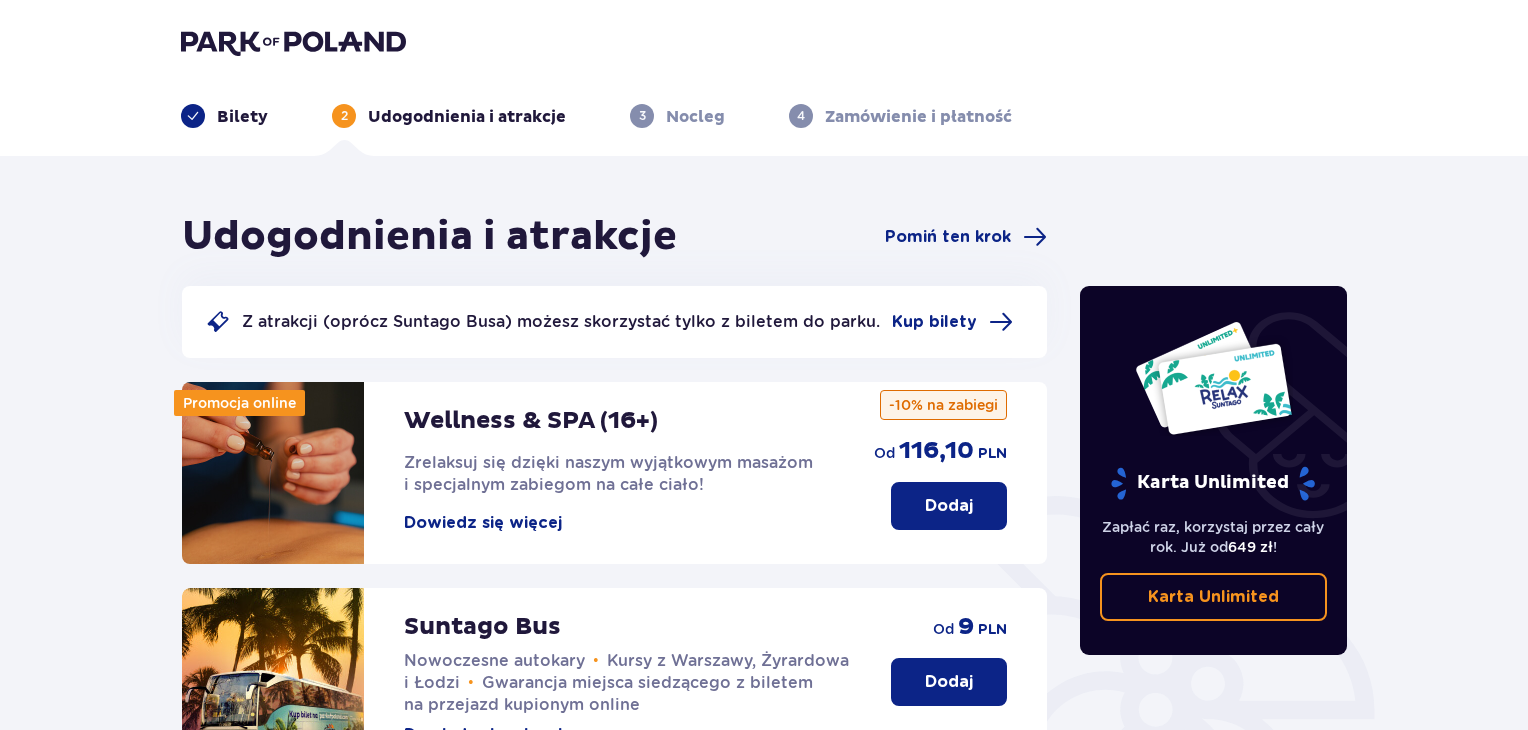 click at bounding box center (193, 116) 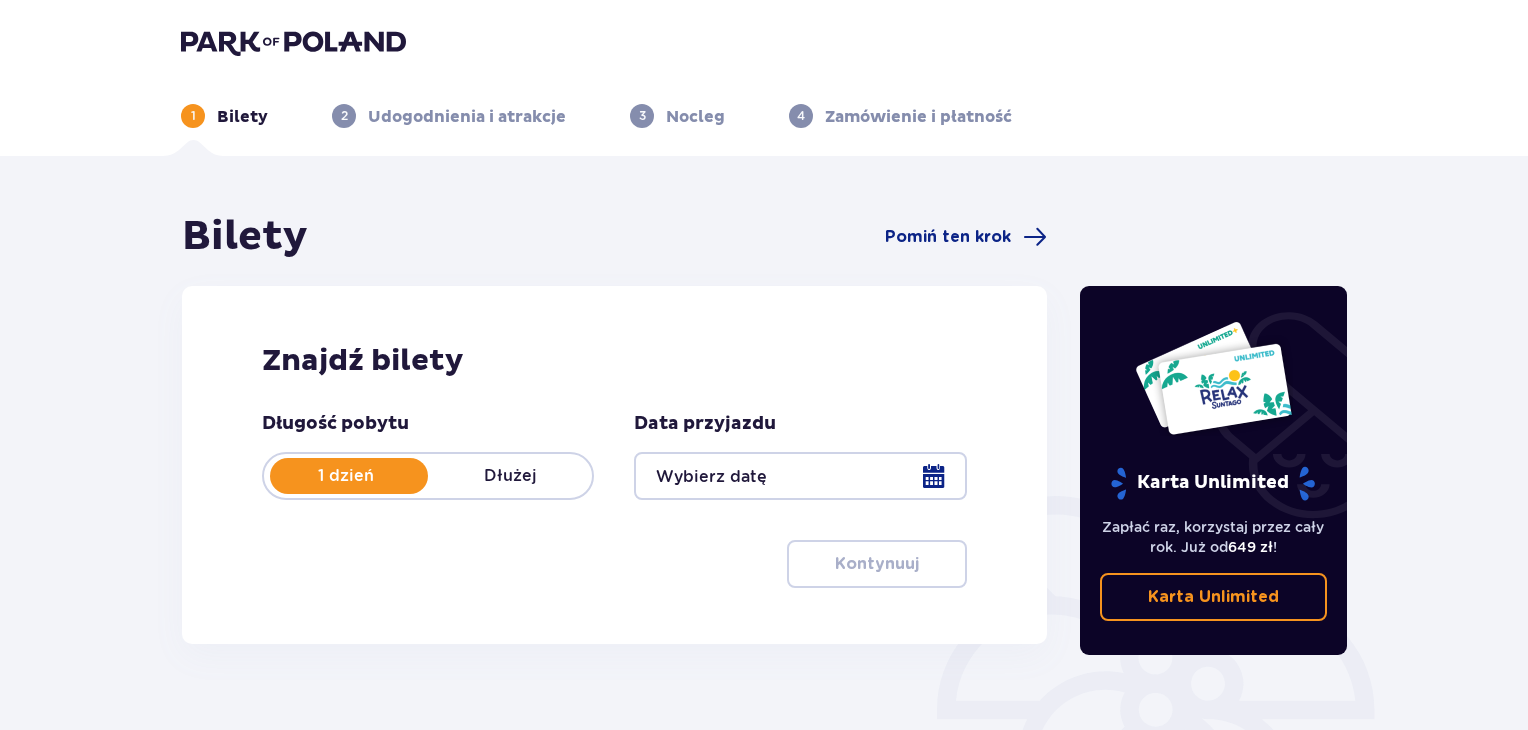 click on "3" at bounding box center [642, 116] 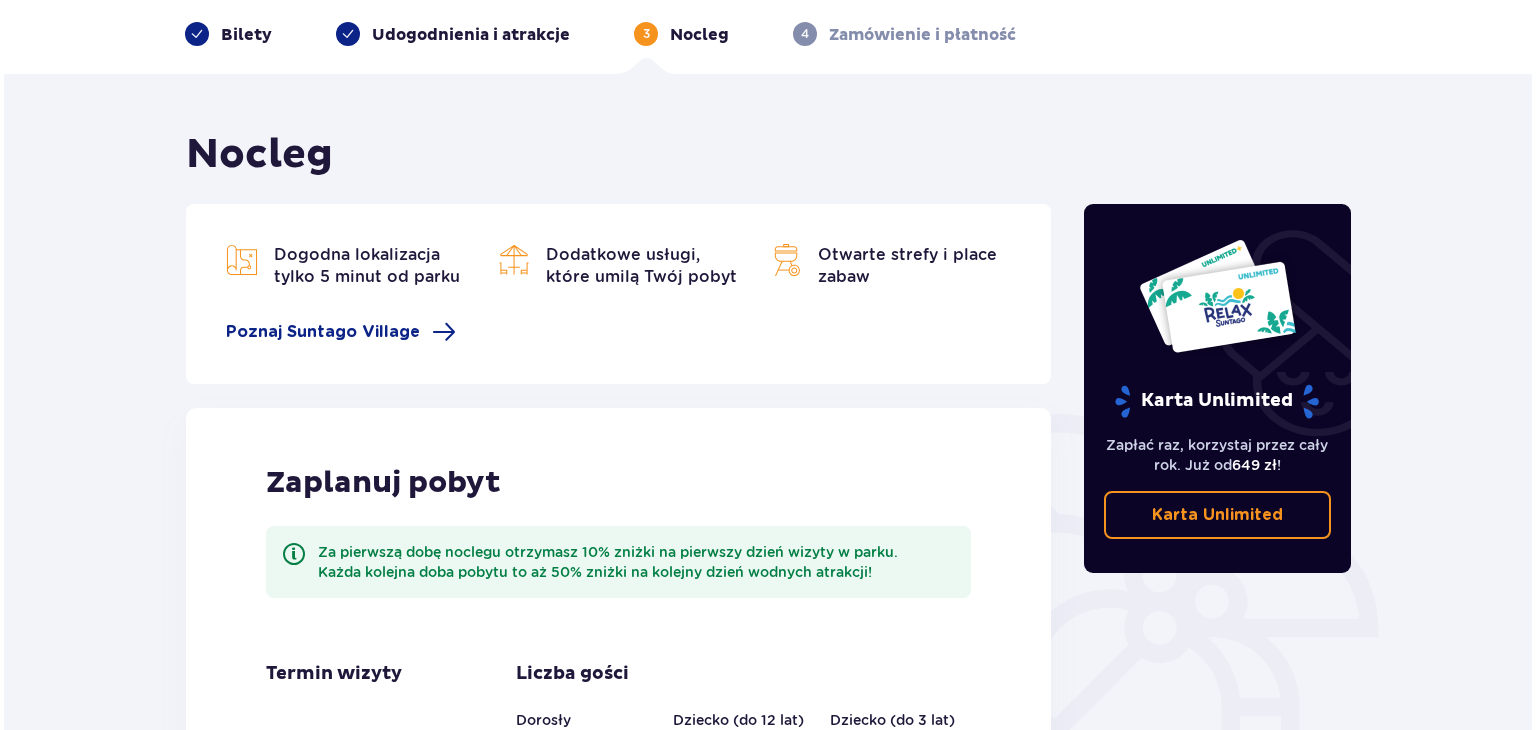 scroll, scrollTop: 200, scrollLeft: 0, axis: vertical 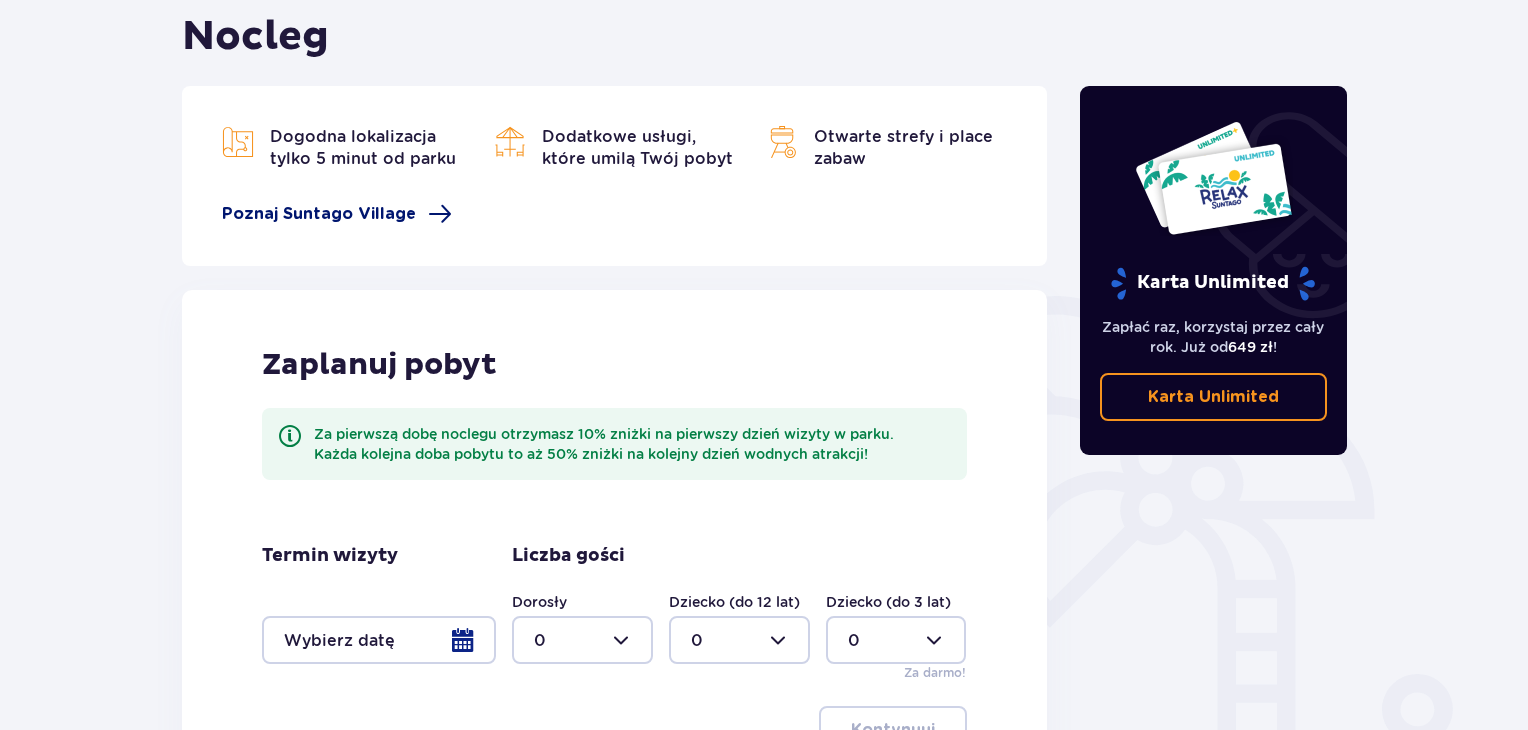click on "Poznaj Suntago Village" at bounding box center [319, 214] 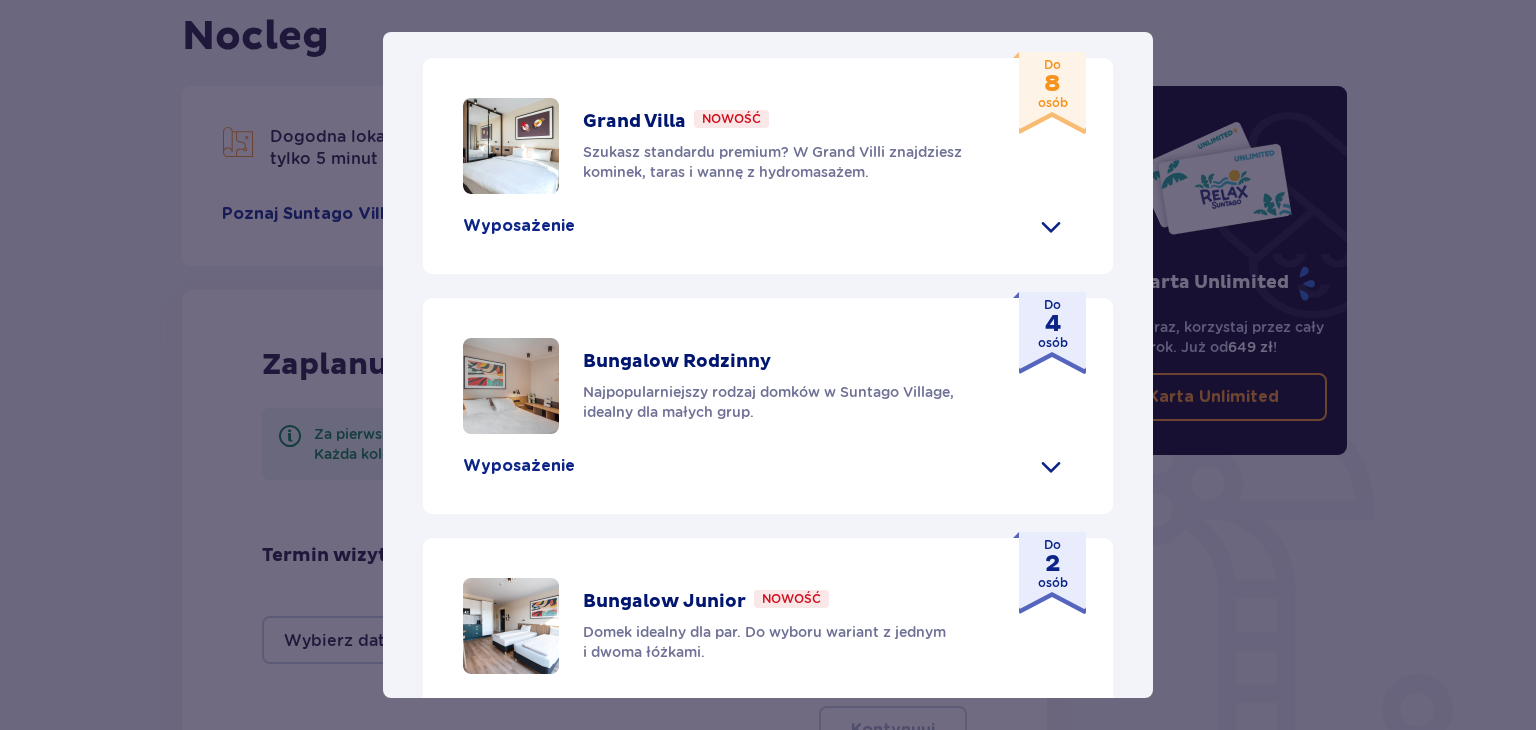 scroll, scrollTop: 1012, scrollLeft: 0, axis: vertical 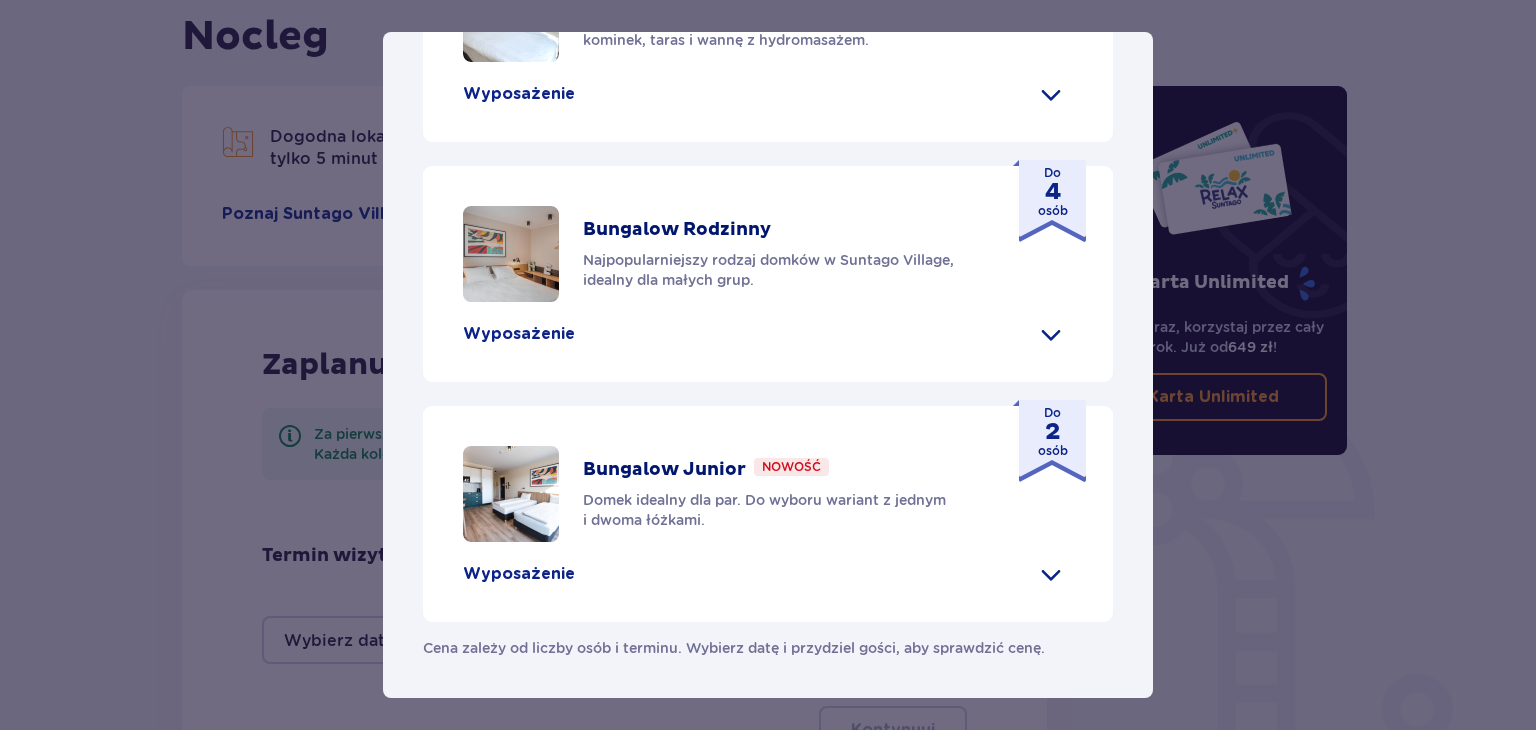 click on "Do  2  osób" at bounding box center [1053, 432] 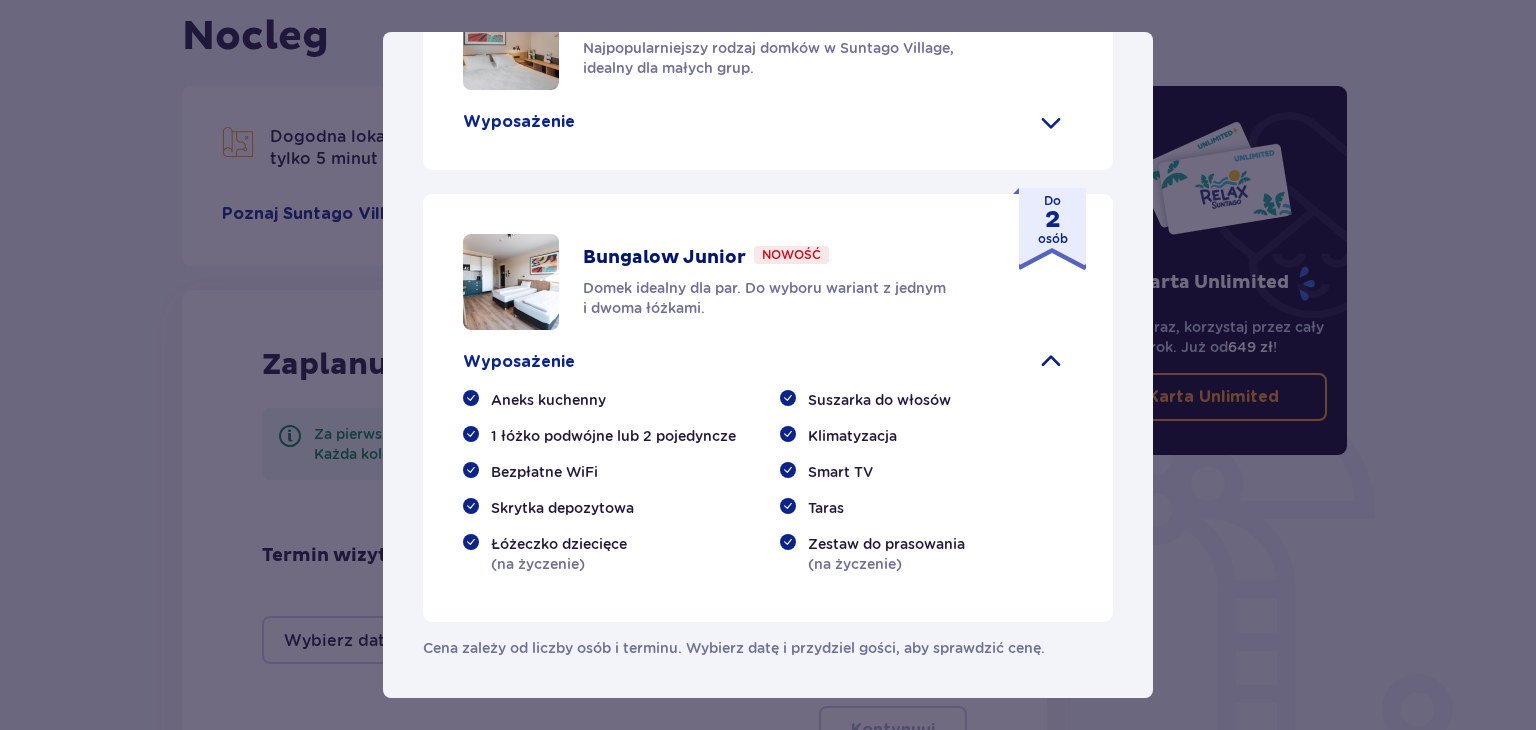 scroll, scrollTop: 1224, scrollLeft: 0, axis: vertical 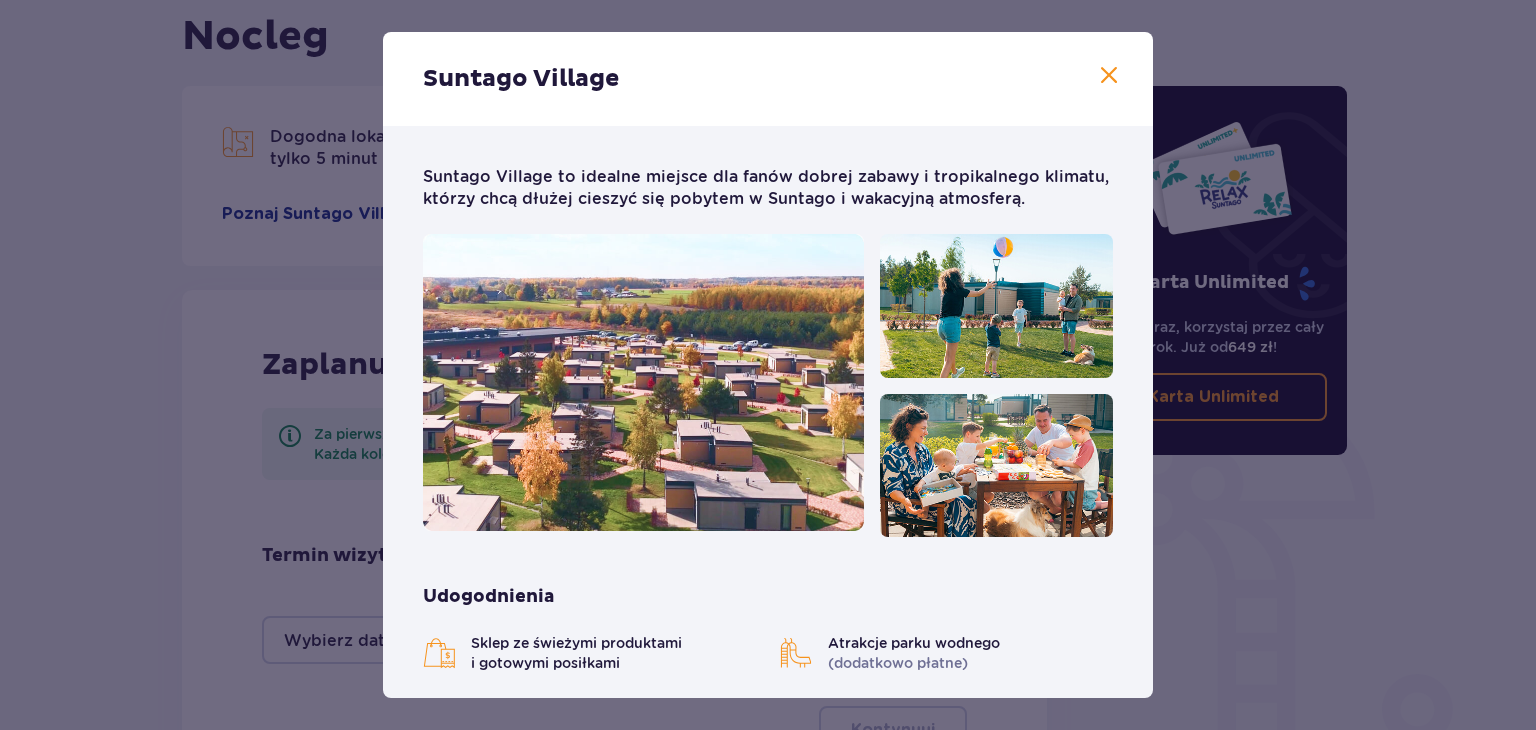 click at bounding box center [1109, 76] 